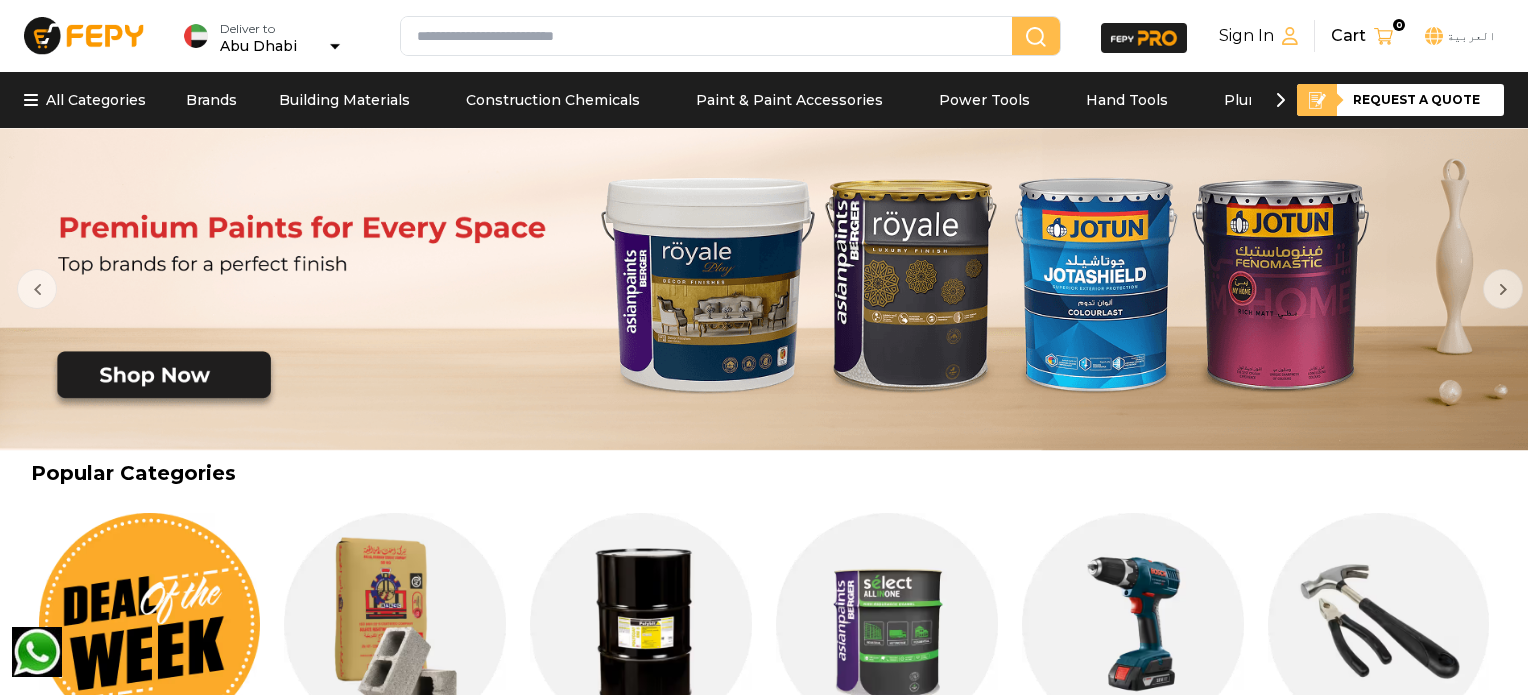 scroll, scrollTop: 0, scrollLeft: 0, axis: both 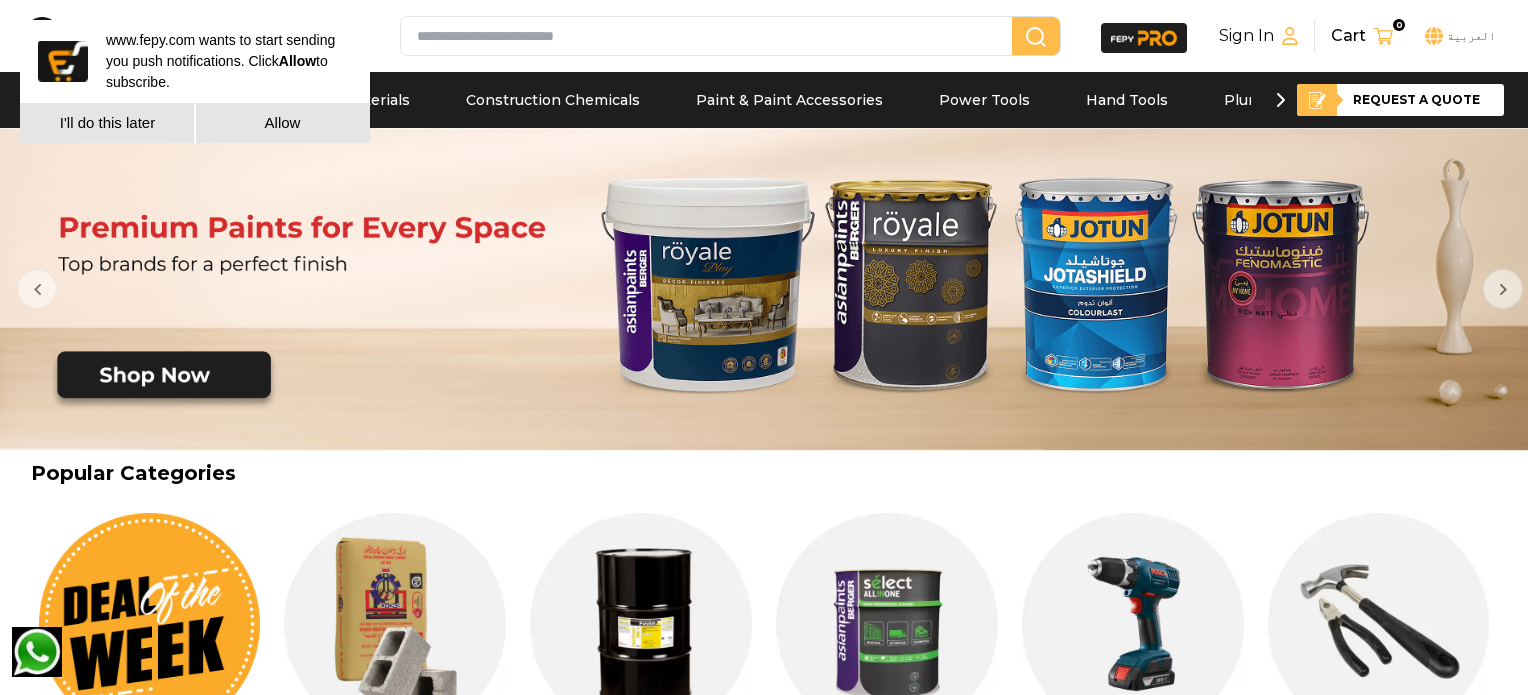 click at bounding box center (770, 289) 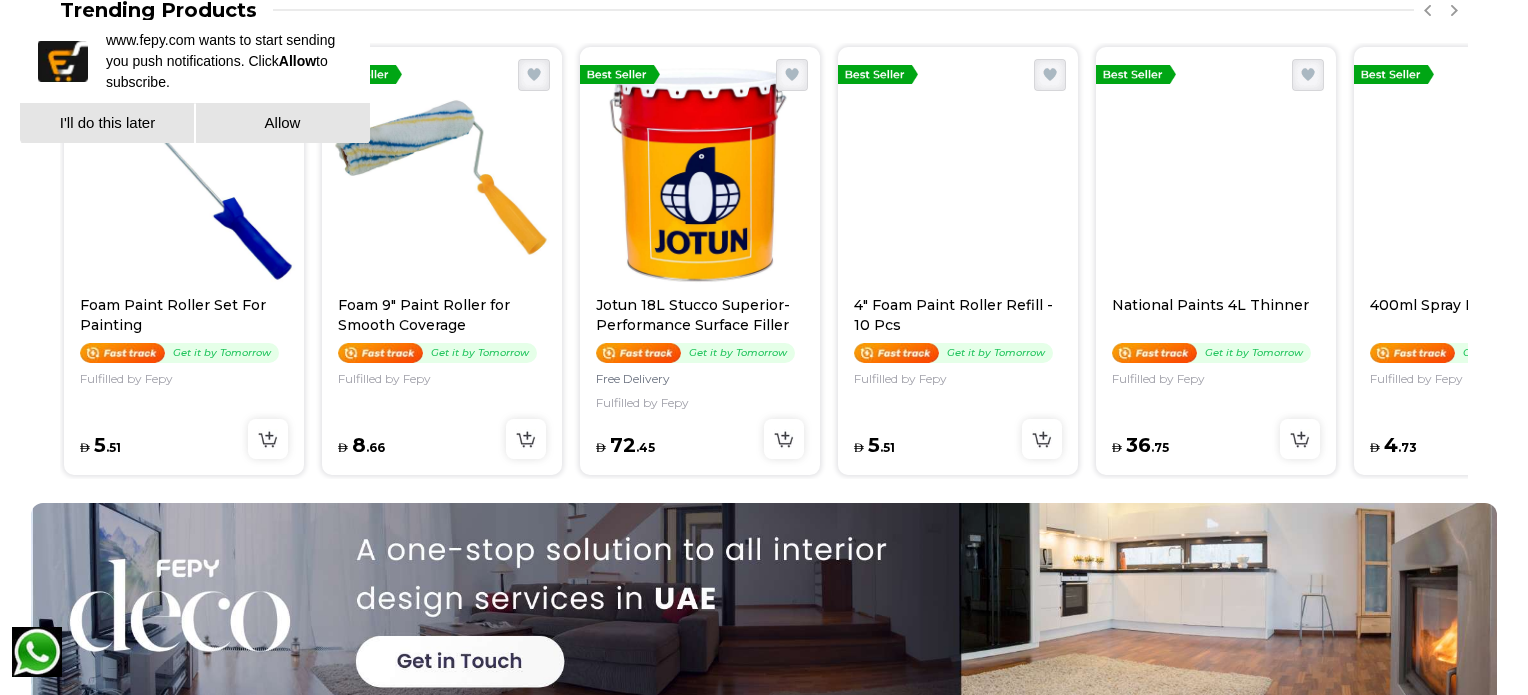 scroll, scrollTop: 1000, scrollLeft: 0, axis: vertical 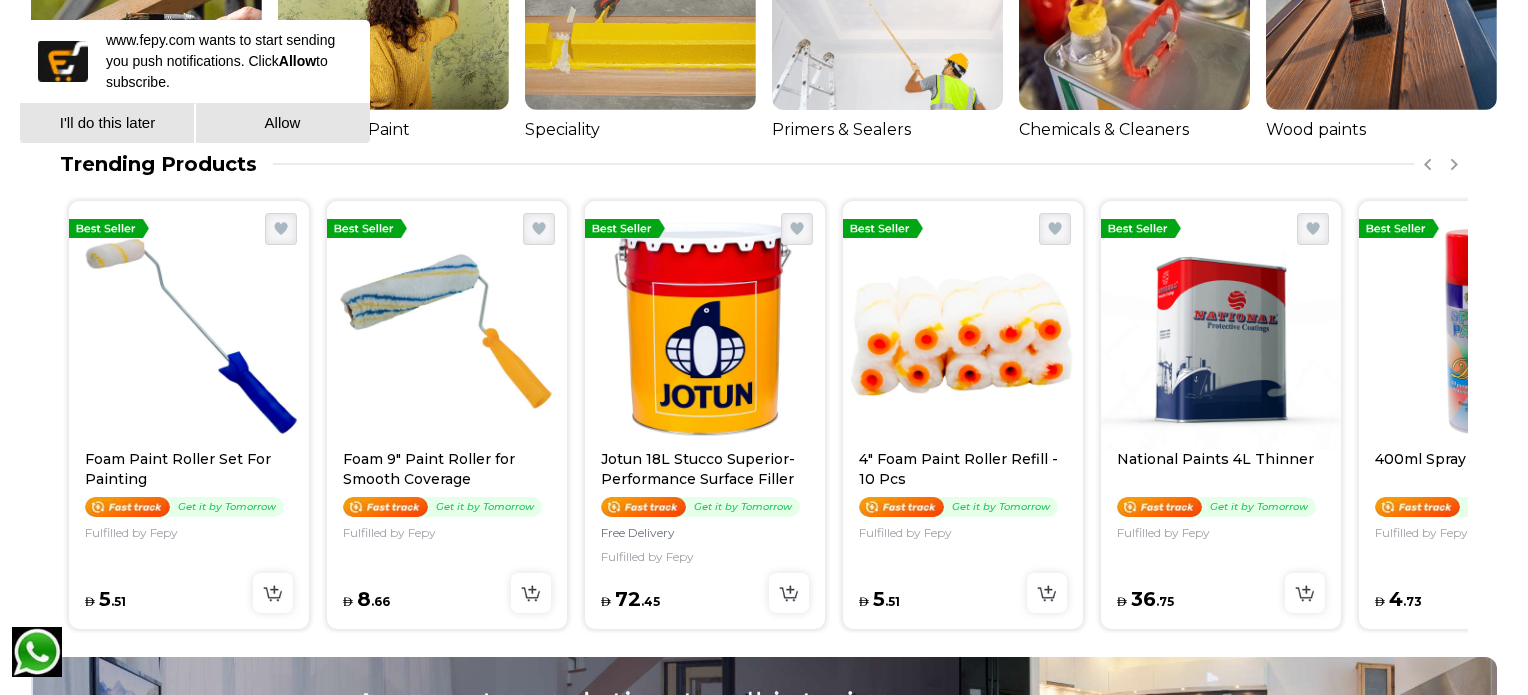 drag, startPoint x: 1361, startPoint y: 363, endPoint x: 1398, endPoint y: 625, distance: 264.5997 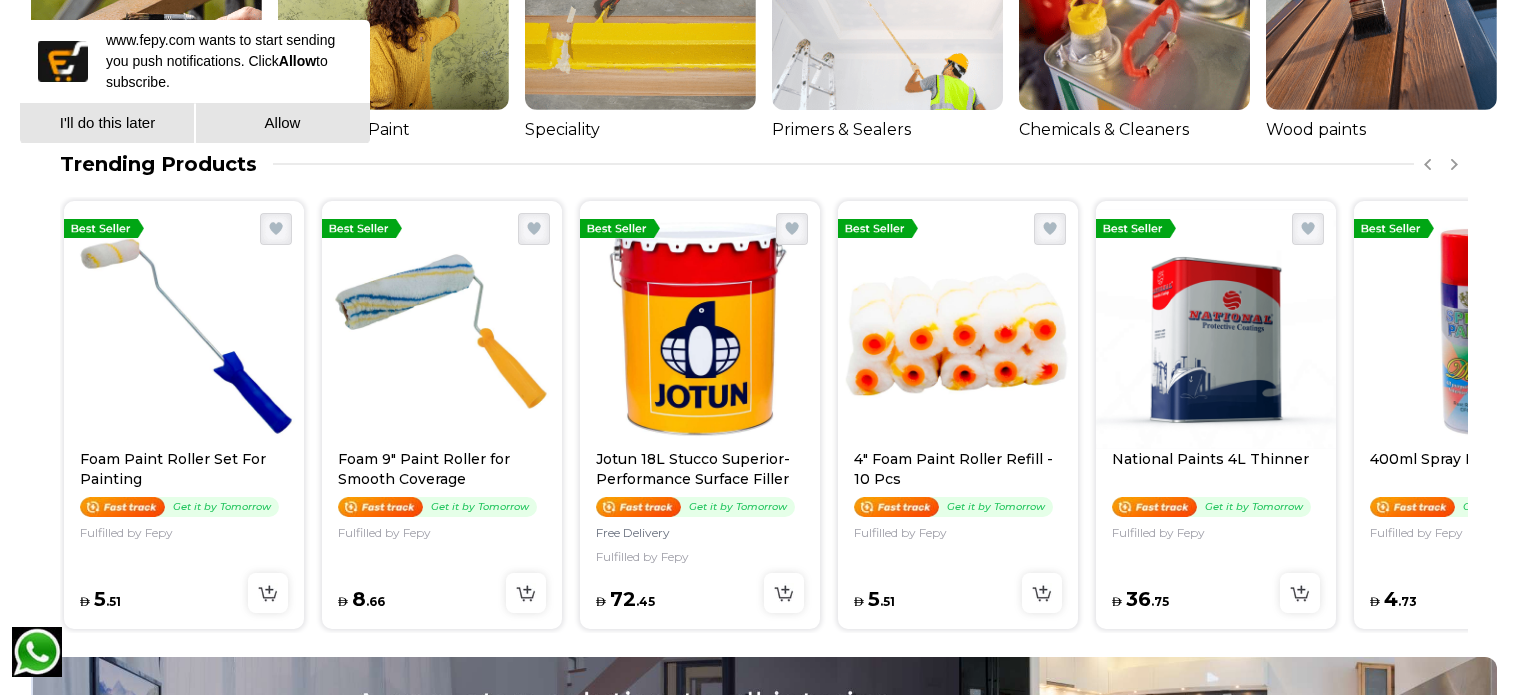 drag, startPoint x: 1419, startPoint y: 613, endPoint x: 1209, endPoint y: 692, distance: 224.368 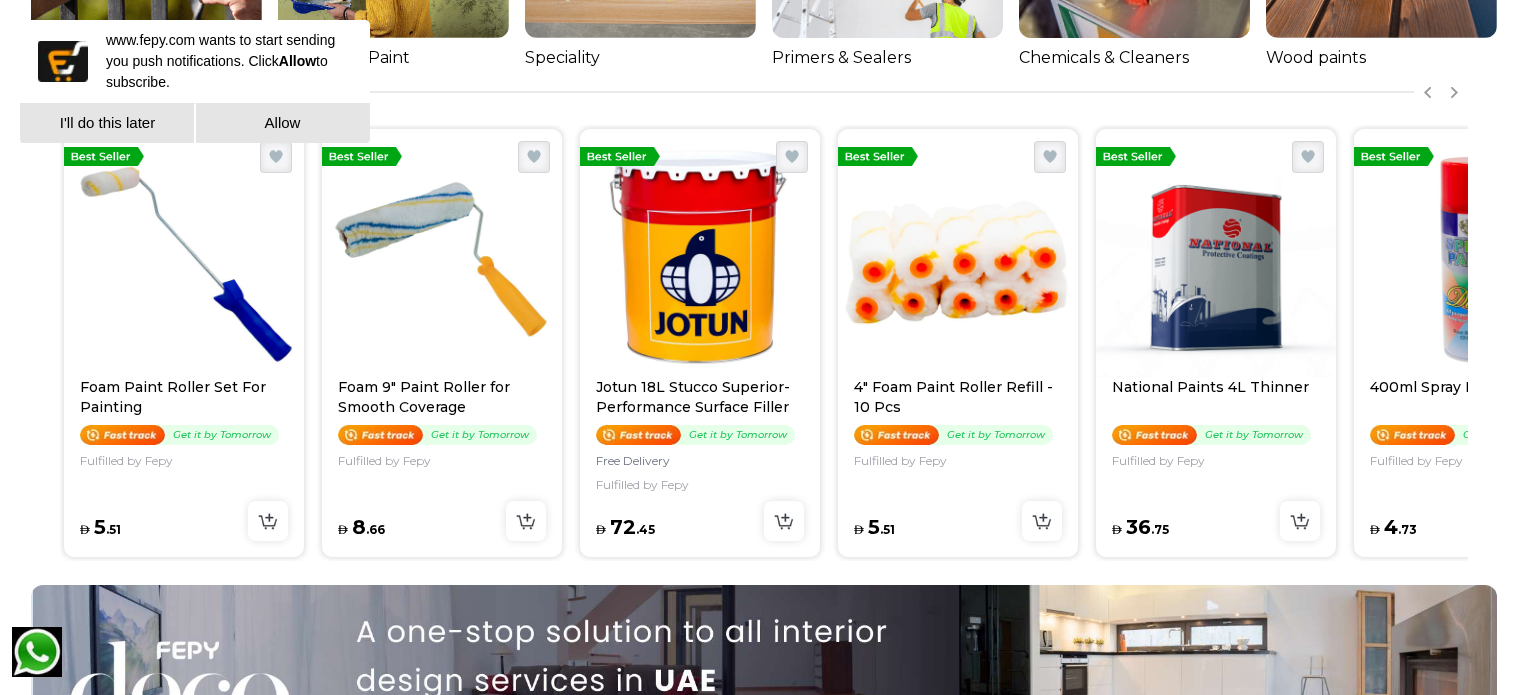 scroll, scrollTop: 1100, scrollLeft: 0, axis: vertical 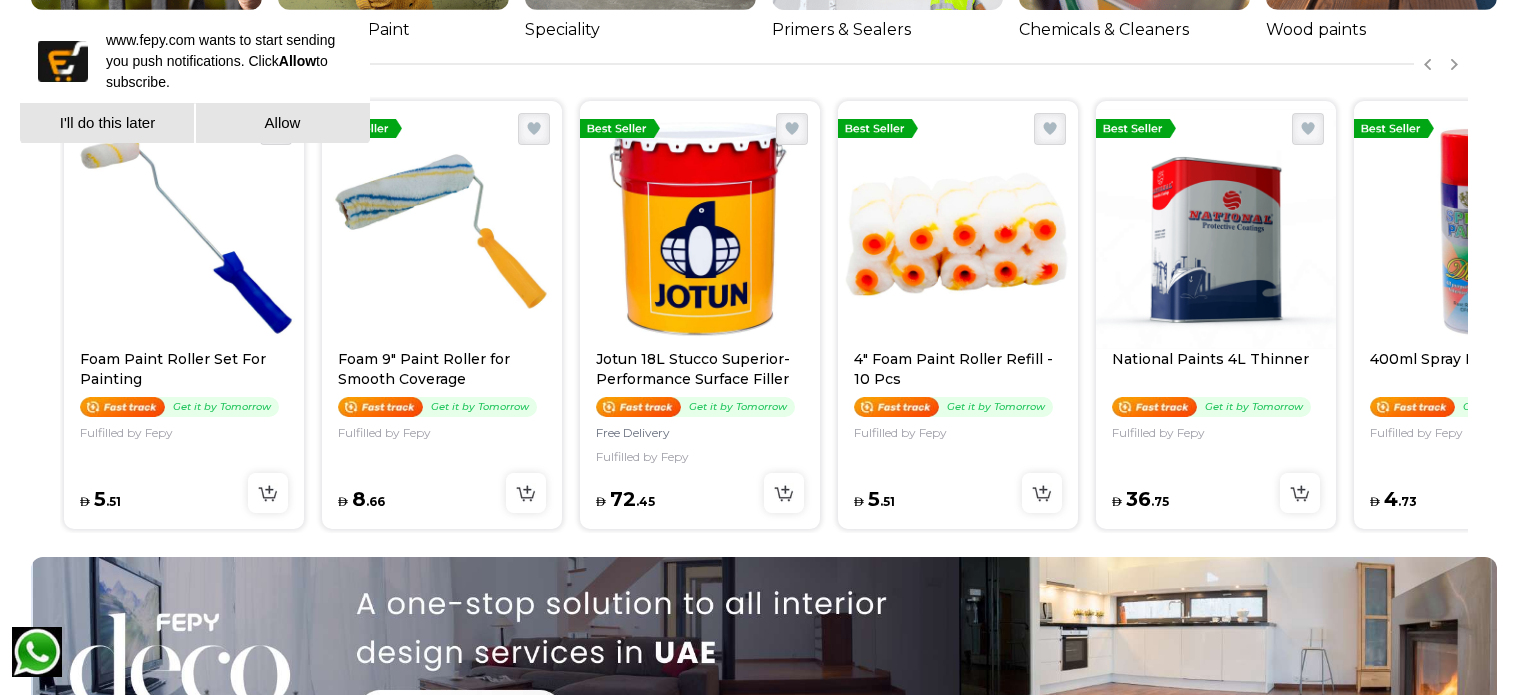 drag, startPoint x: 1455, startPoint y: 515, endPoint x: 1138, endPoint y: 581, distance: 323.7978 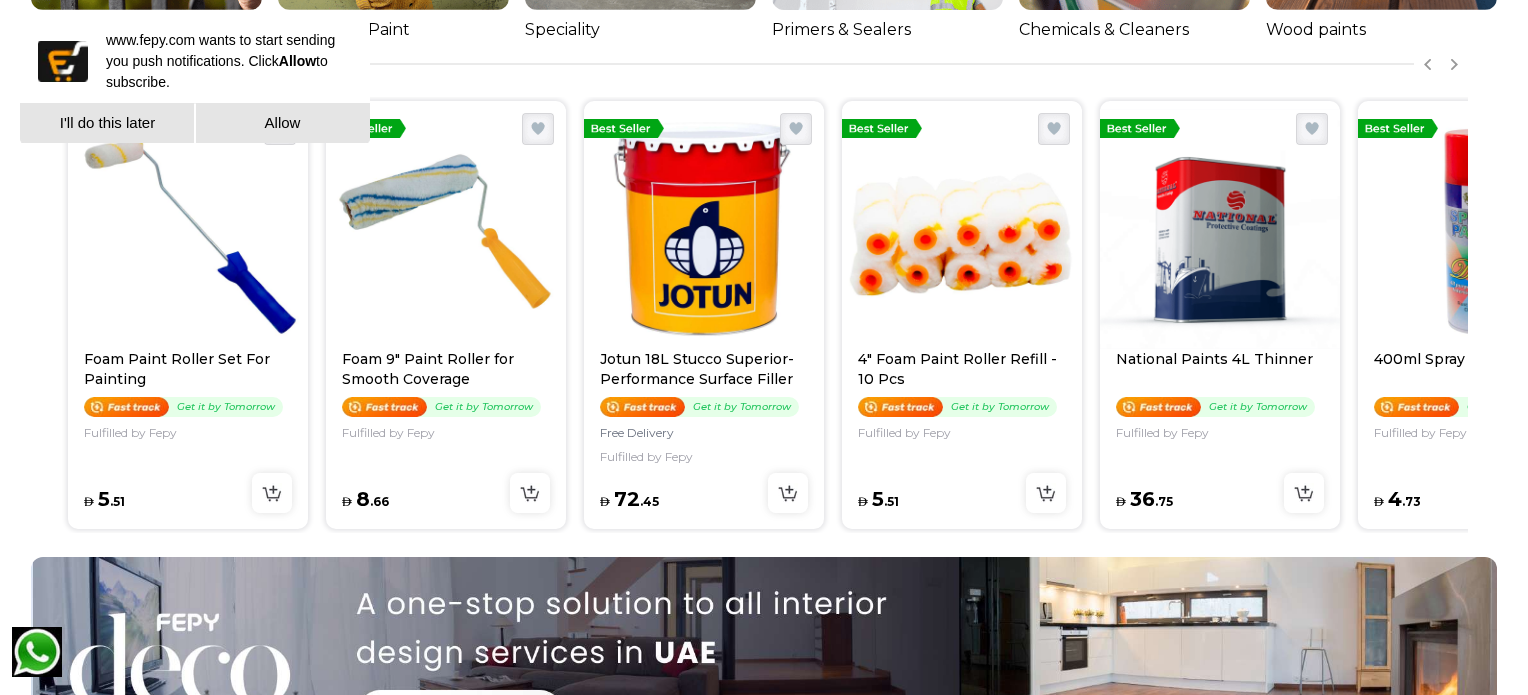 drag, startPoint x: 1388, startPoint y: 480, endPoint x: 1396, endPoint y: 469, distance: 13.601471 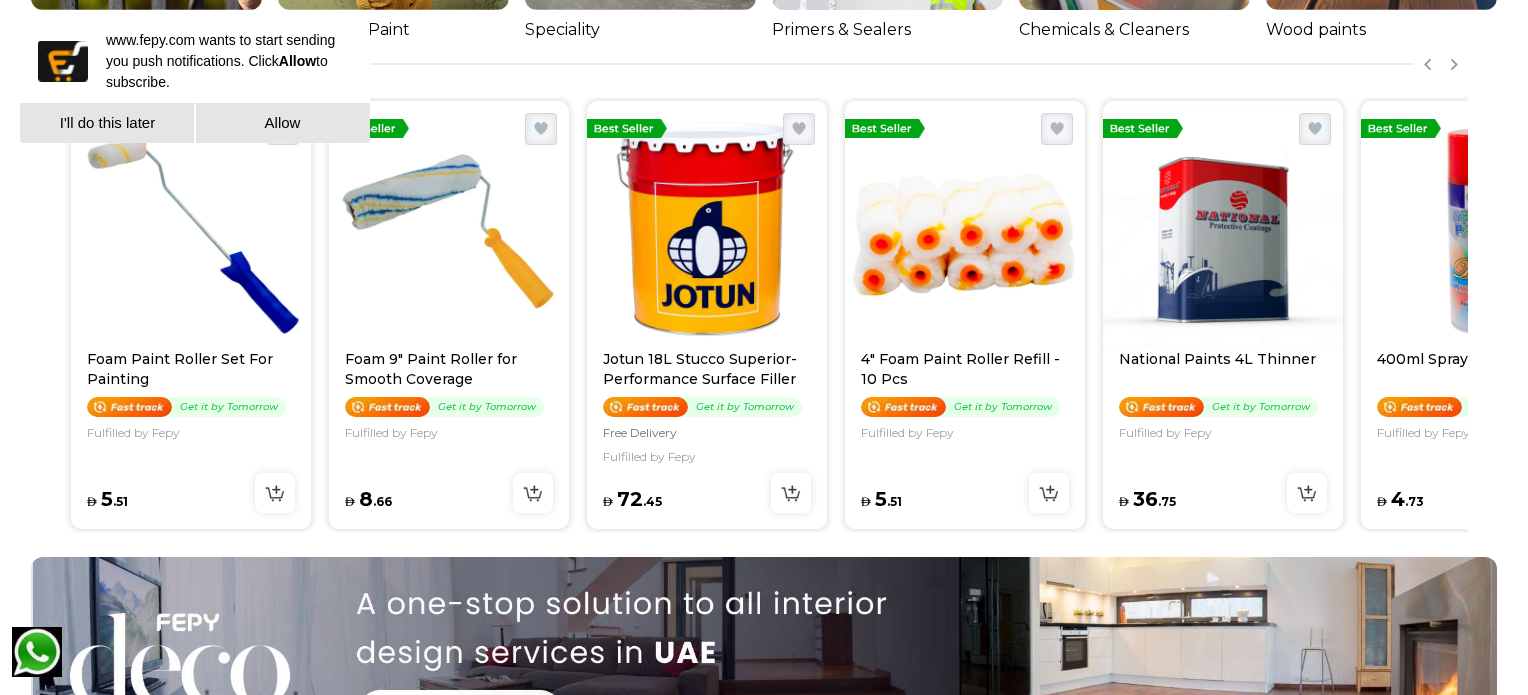 click on "AED 4 . 73" at bounding box center (1481, 491) 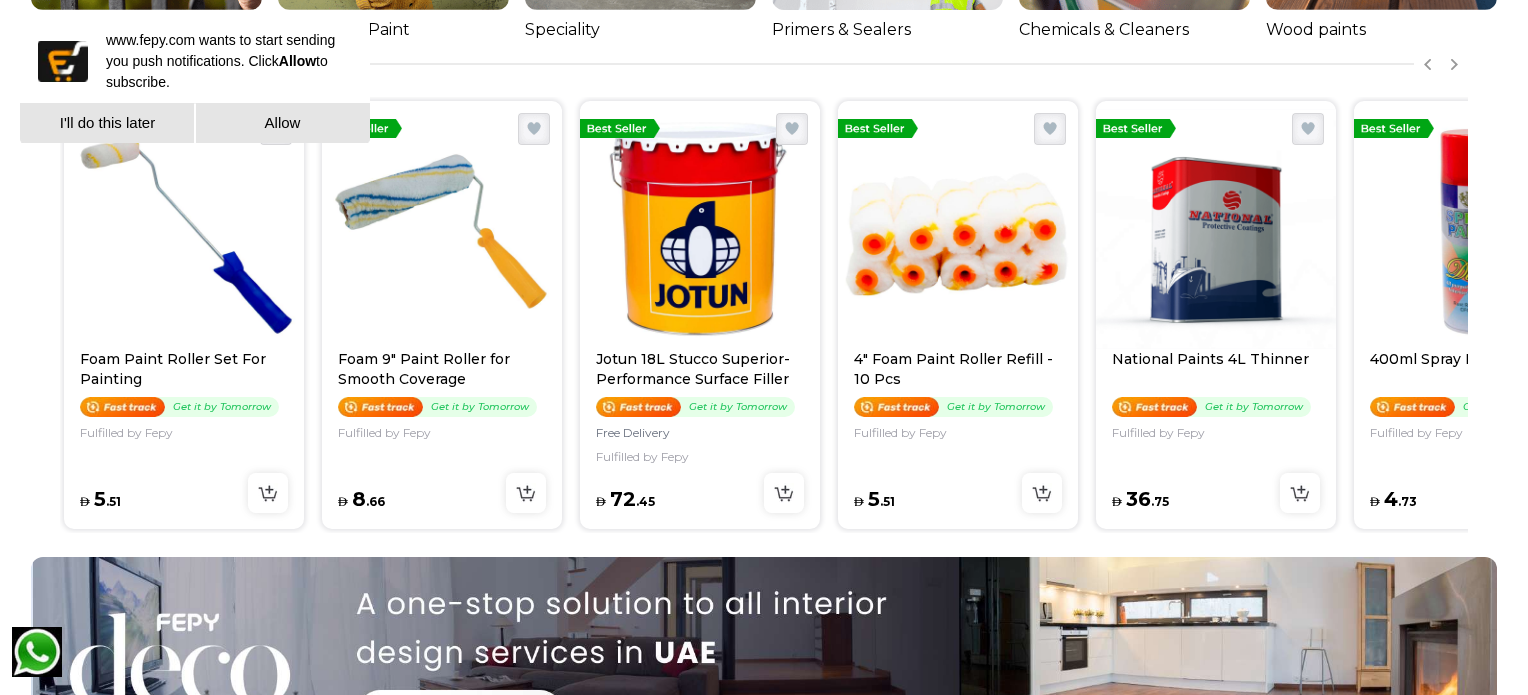 drag, startPoint x: 1394, startPoint y: 471, endPoint x: 1400, endPoint y: 462, distance: 10.816654 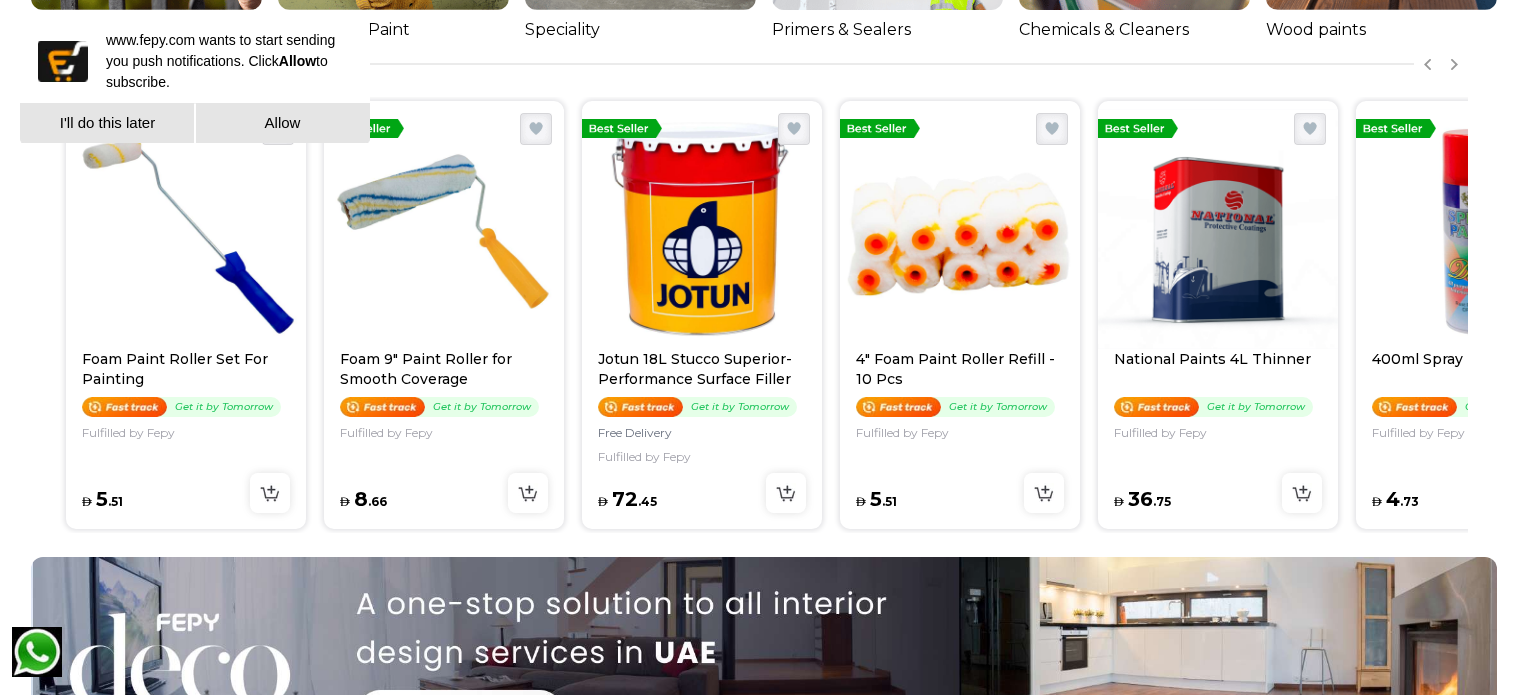 click at bounding box center (1476, 229) 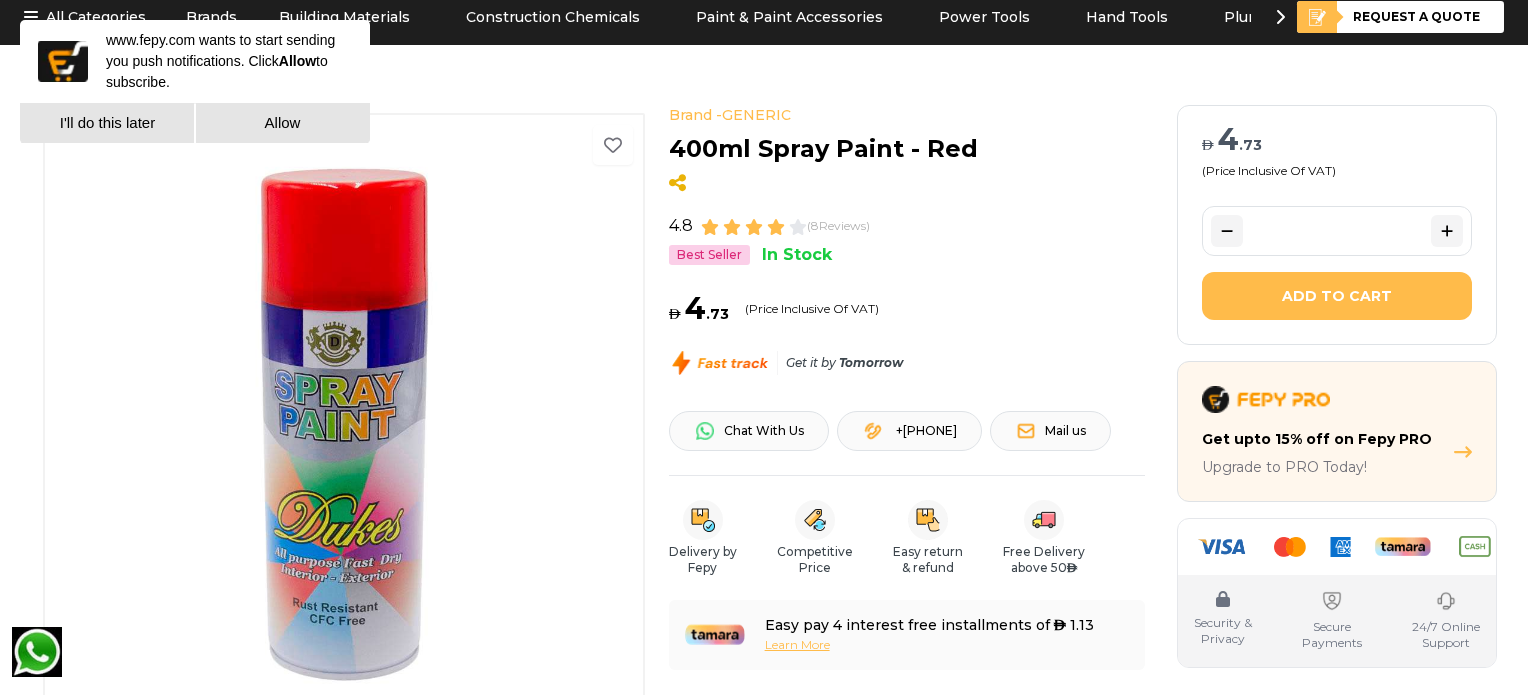 scroll, scrollTop: 0, scrollLeft: 0, axis: both 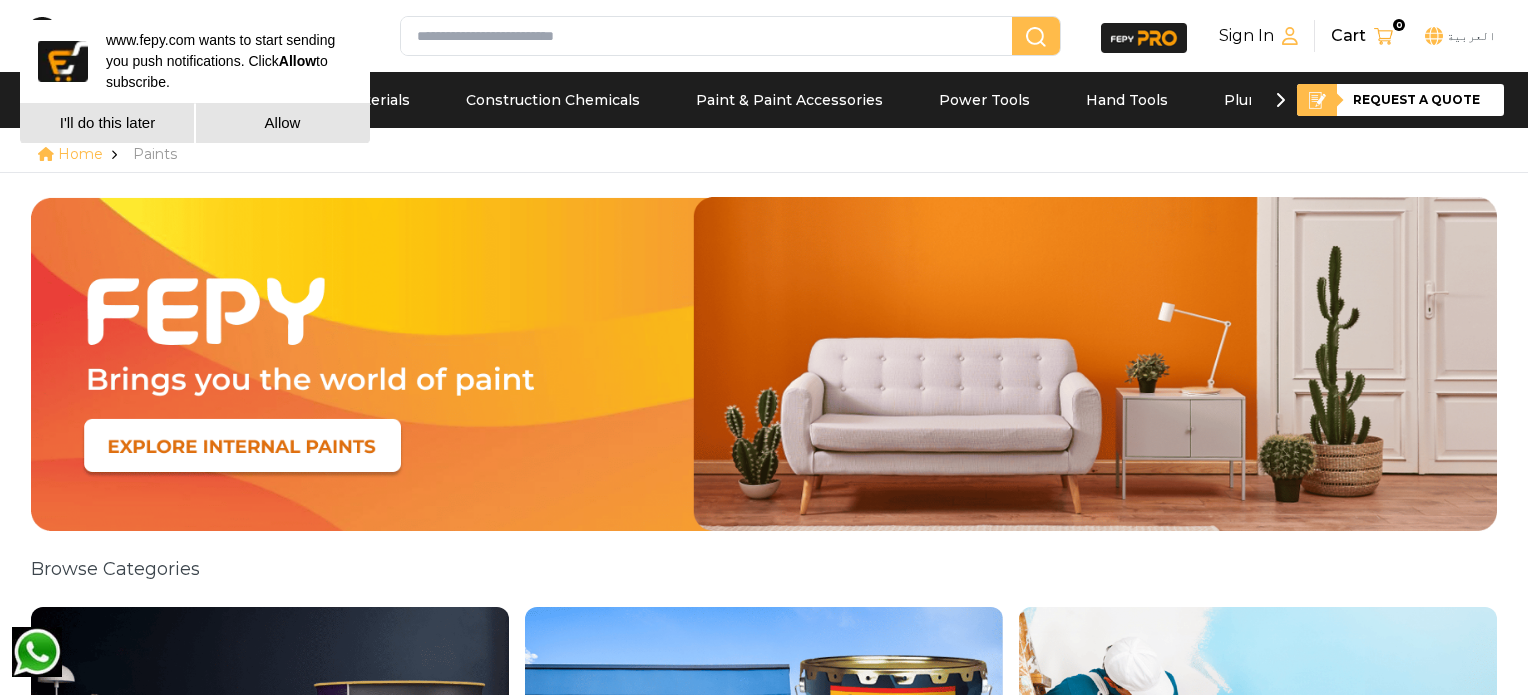 click on "Allow" at bounding box center (282, 123) 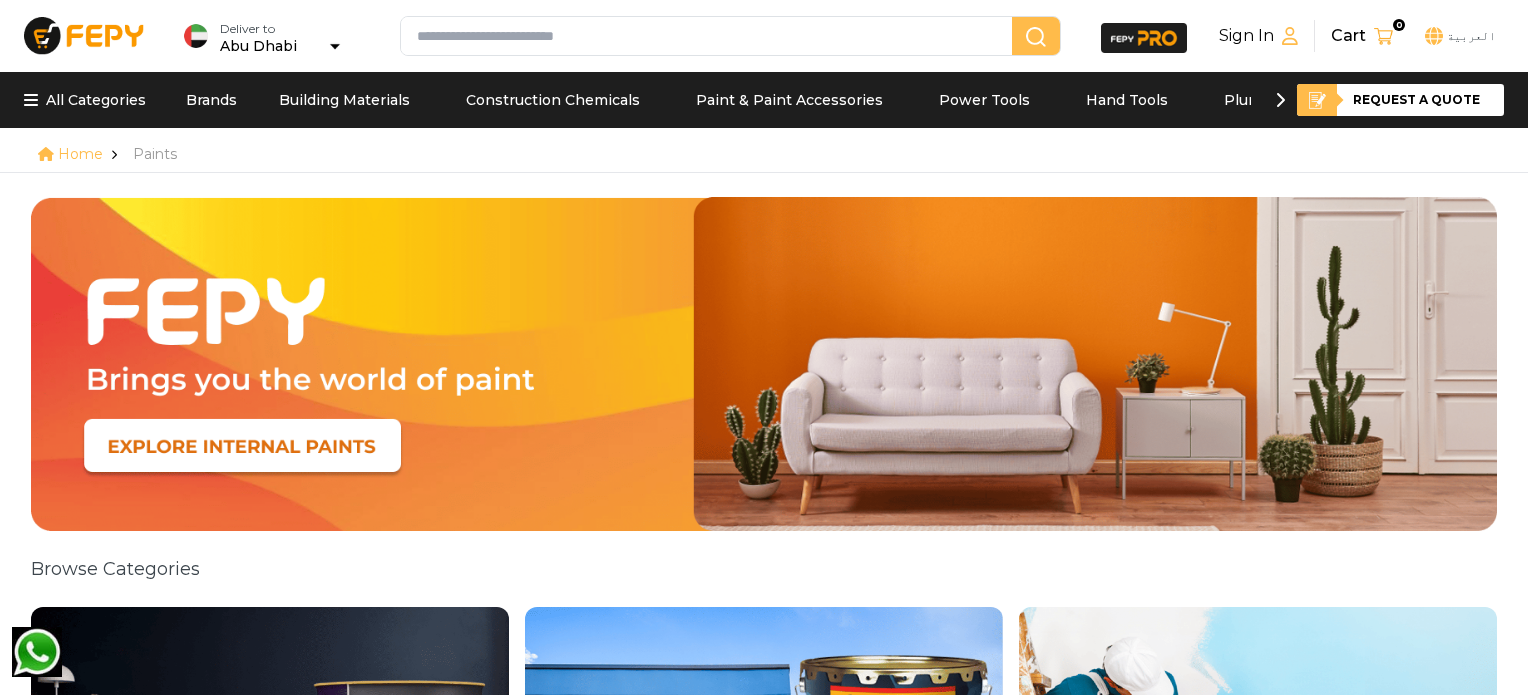 click on "Building Materials" at bounding box center (372, 100) 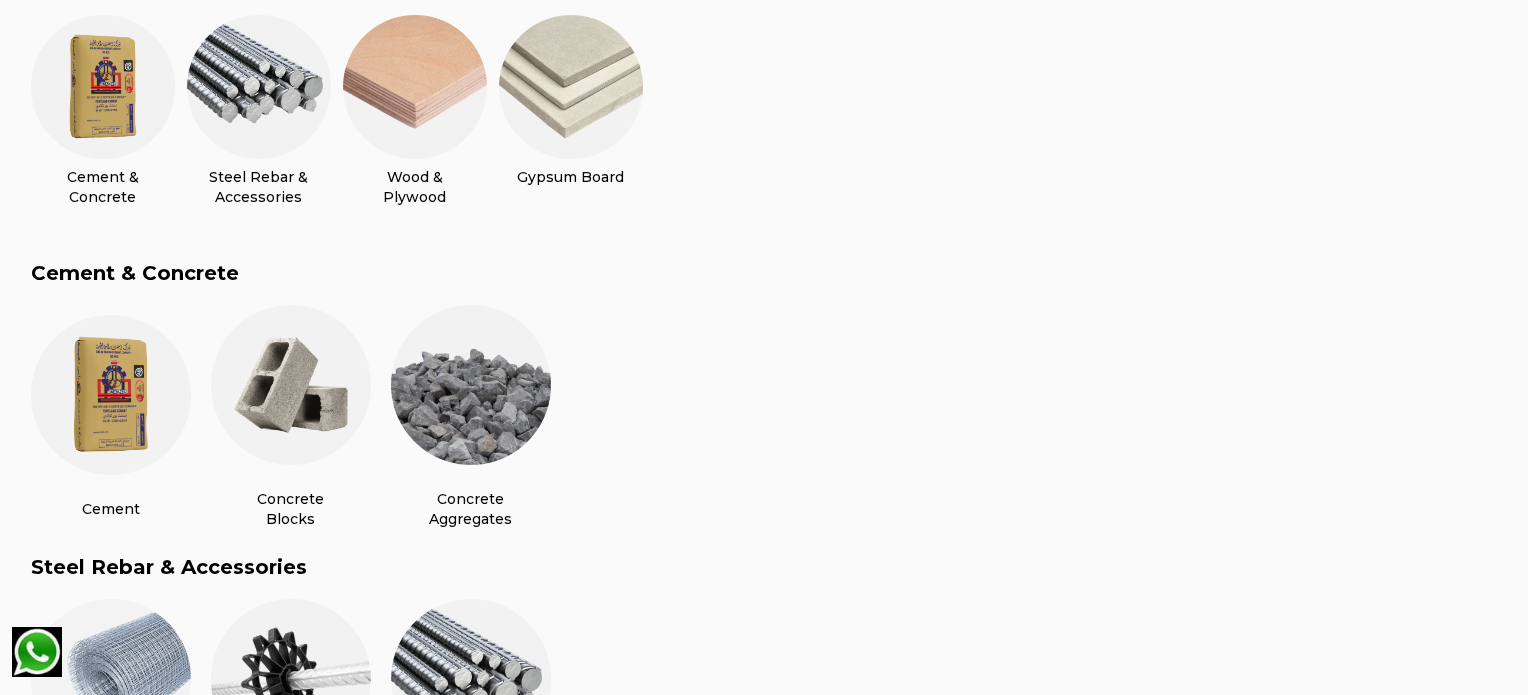 scroll, scrollTop: 600, scrollLeft: 0, axis: vertical 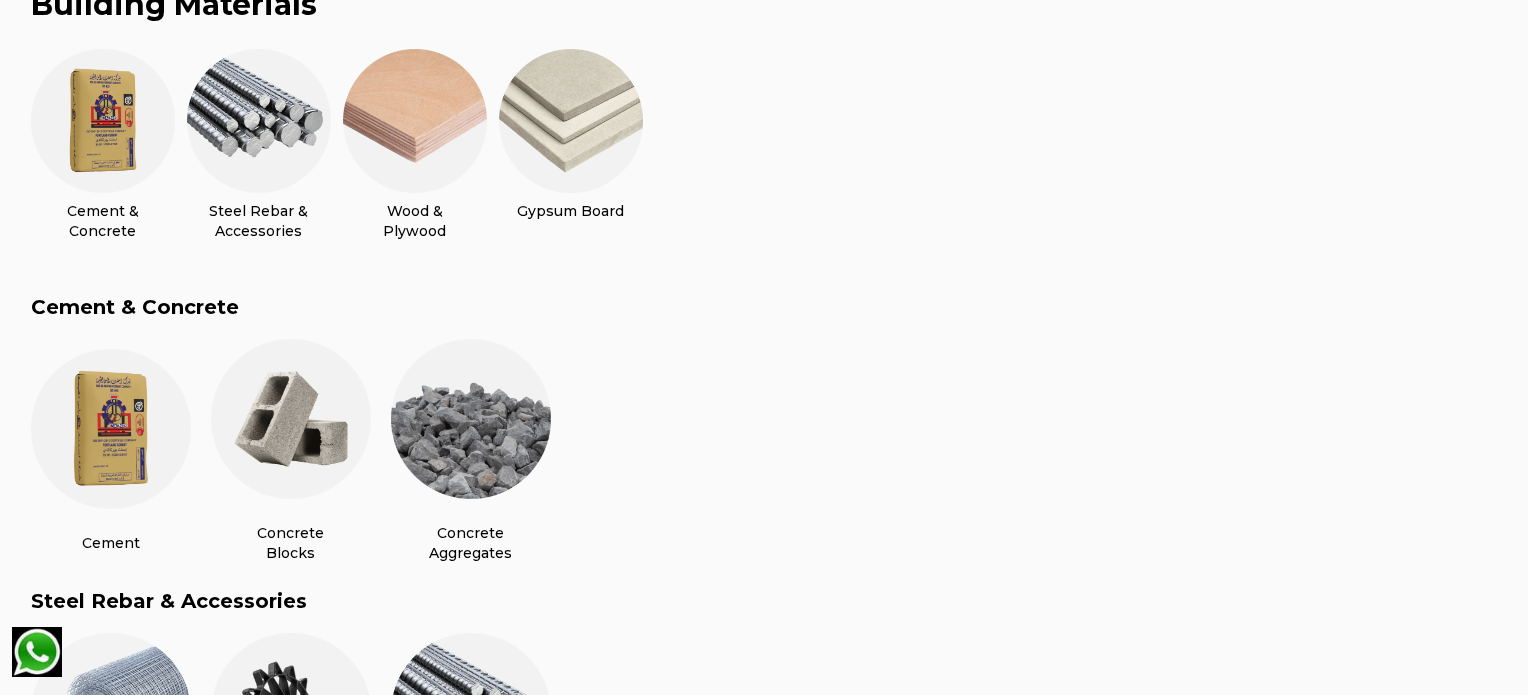 click at bounding box center [415, 121] 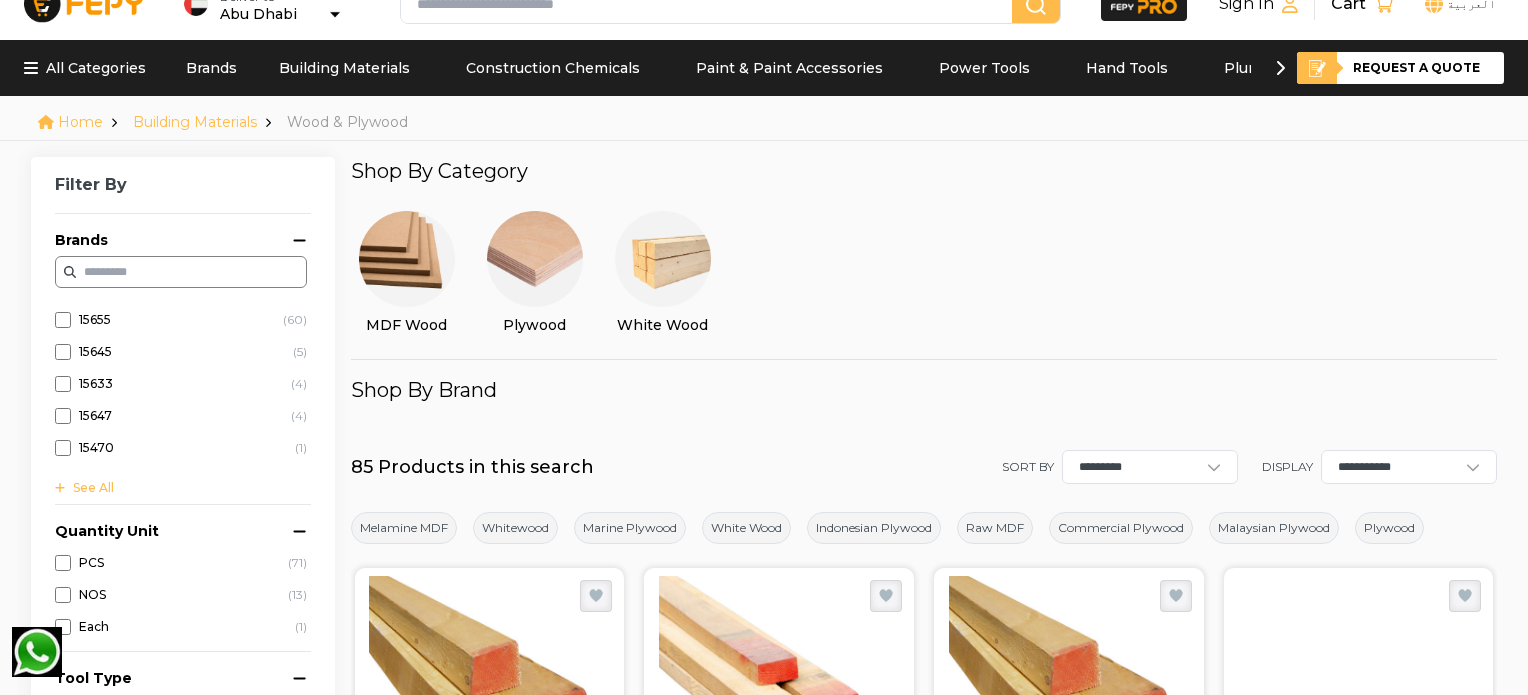 scroll, scrollTop: 0, scrollLeft: 0, axis: both 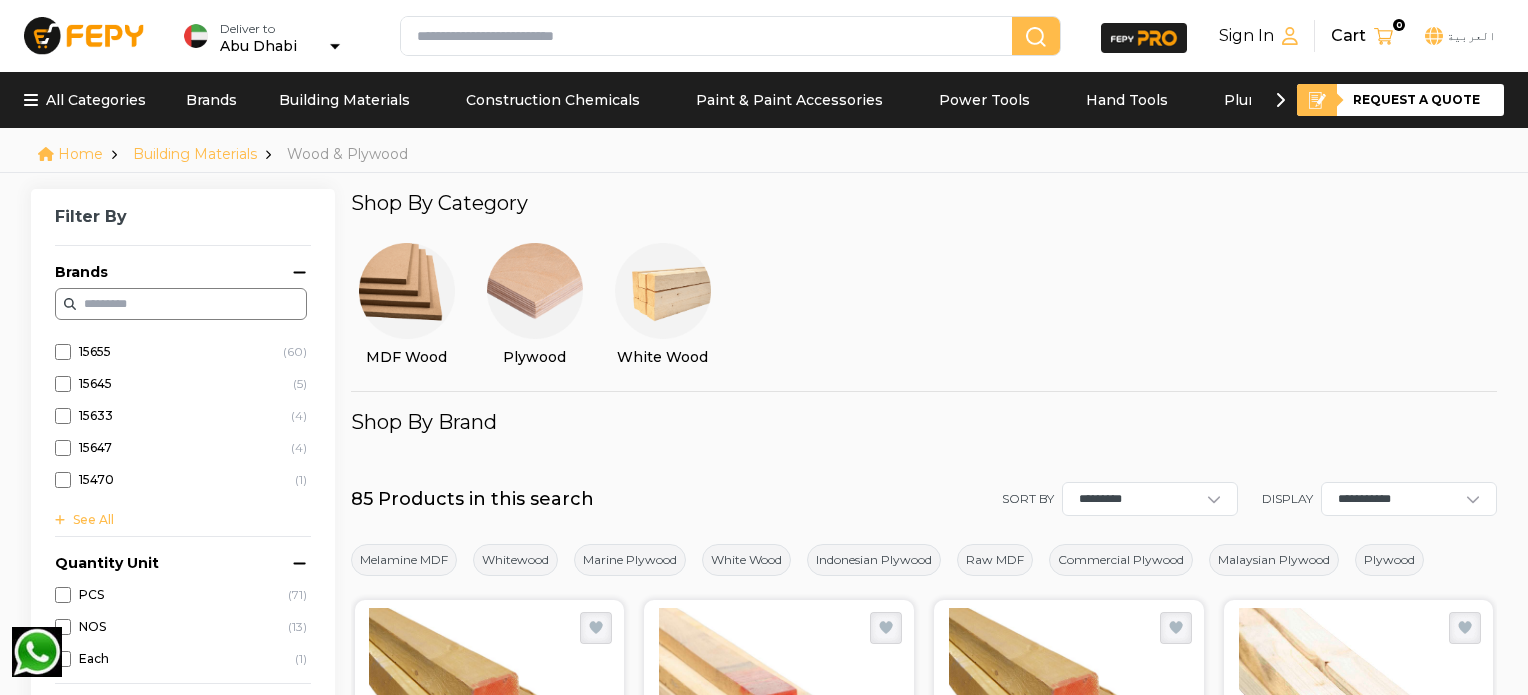click at bounding box center [710, 36] 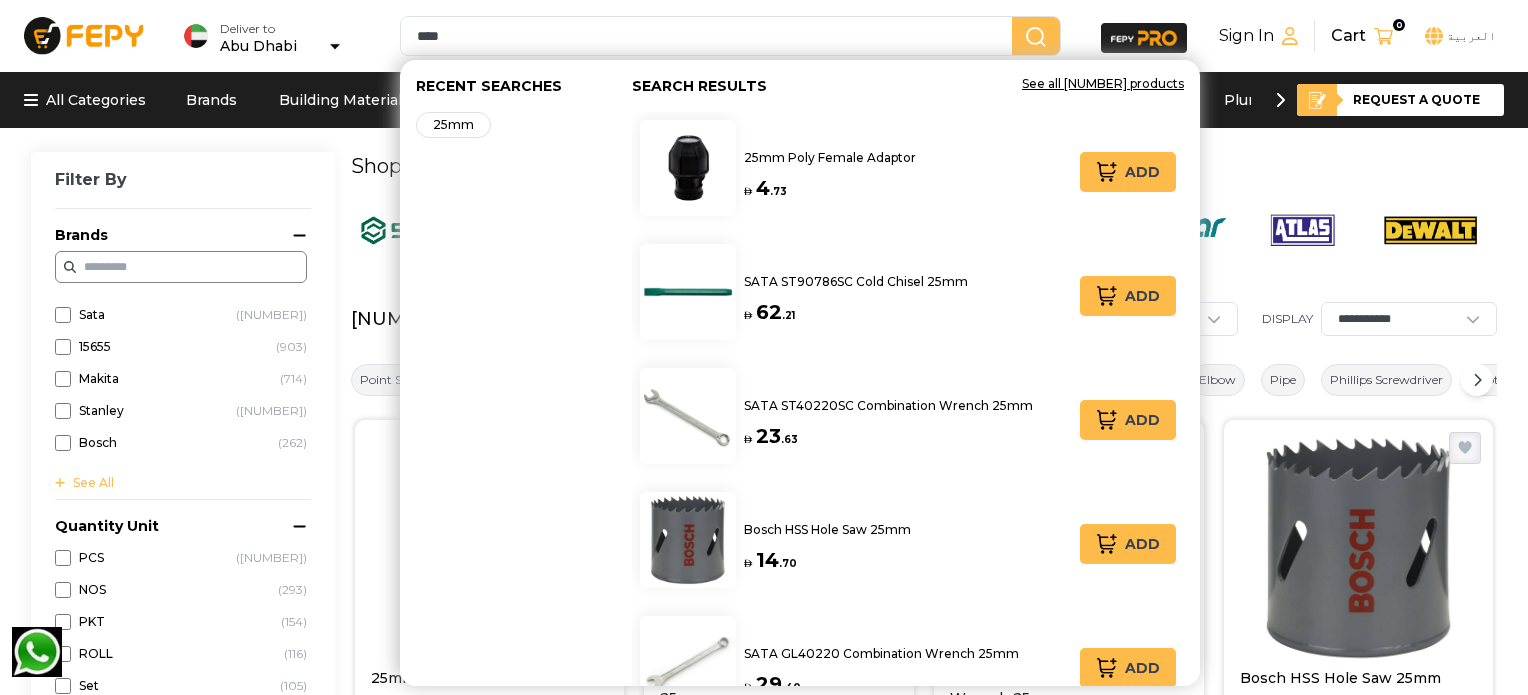 drag, startPoint x: 1348, startPoint y: 159, endPoint x: 1328, endPoint y: 185, distance: 32.80244 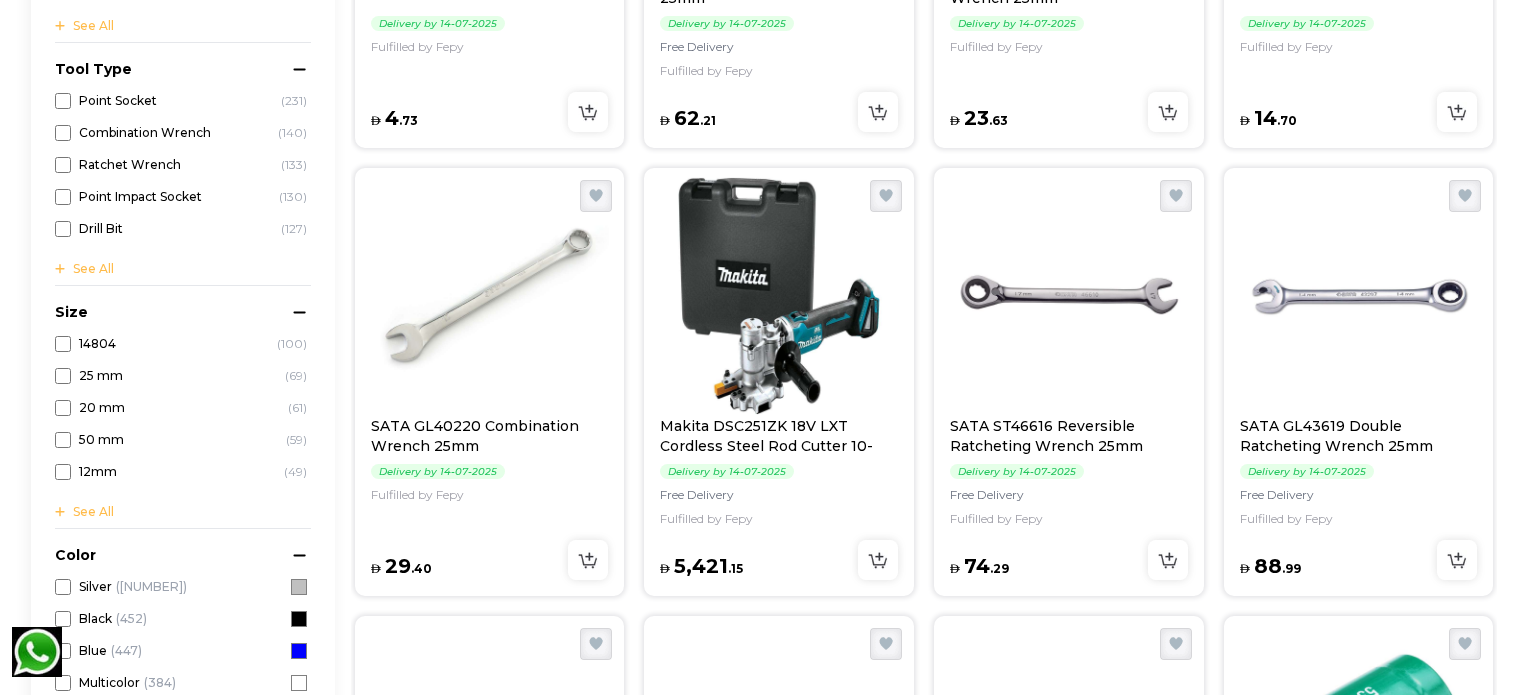 scroll, scrollTop: 0, scrollLeft: 0, axis: both 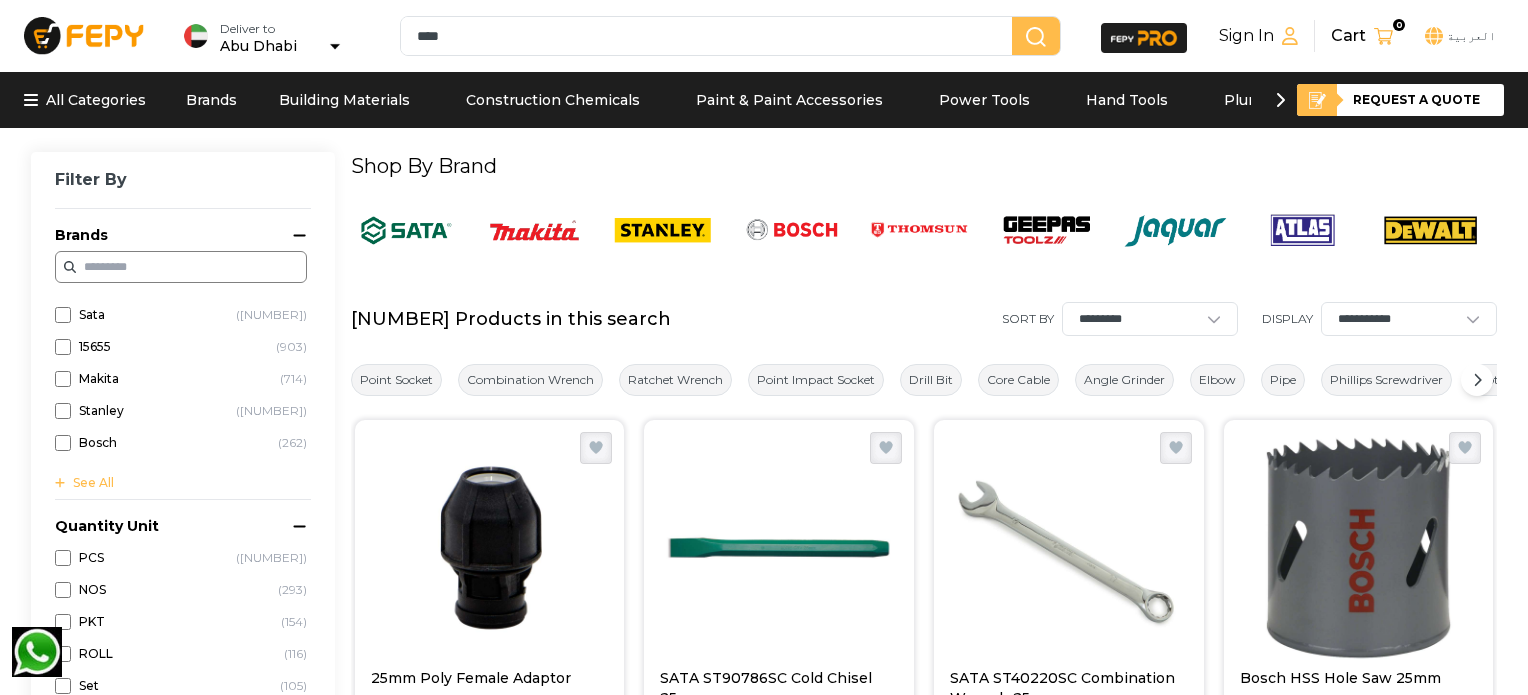 click on "****" at bounding box center (710, 36) 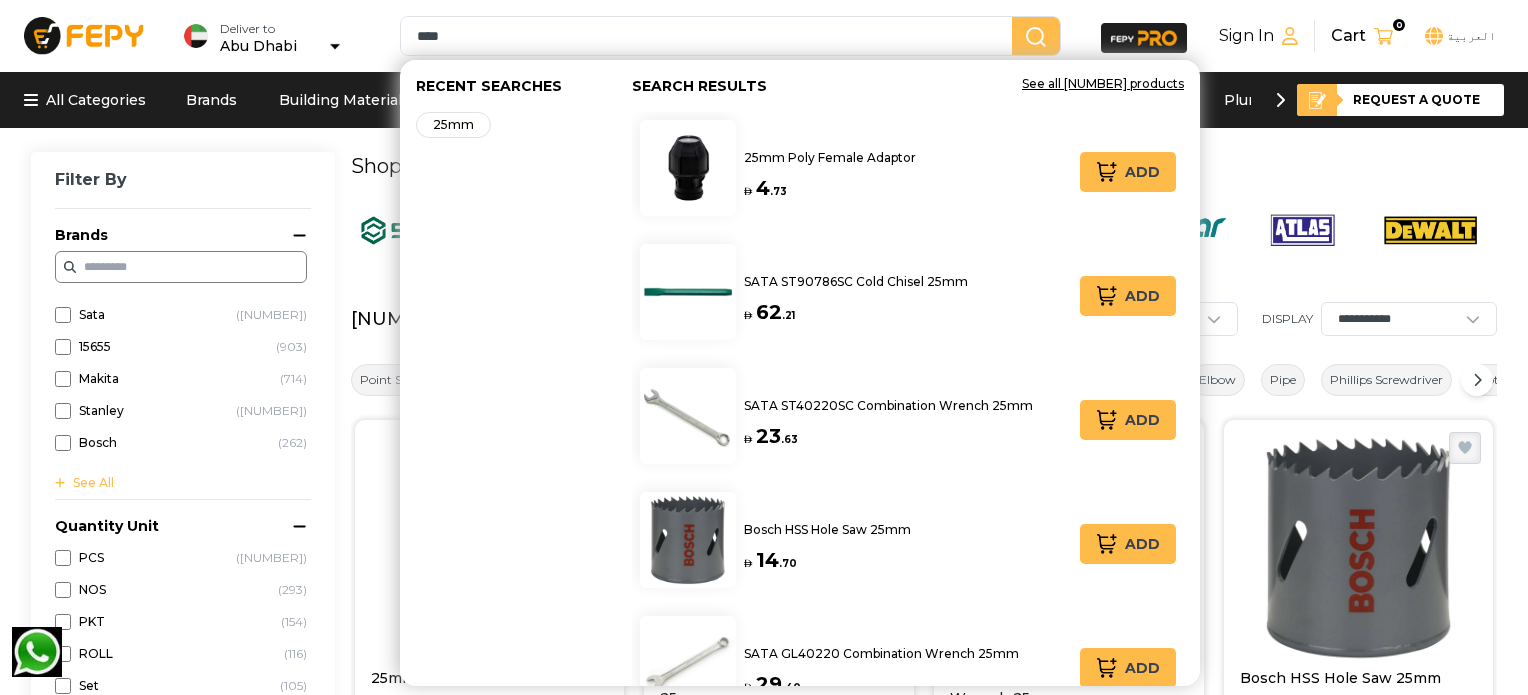 click on "****" at bounding box center [710, 36] 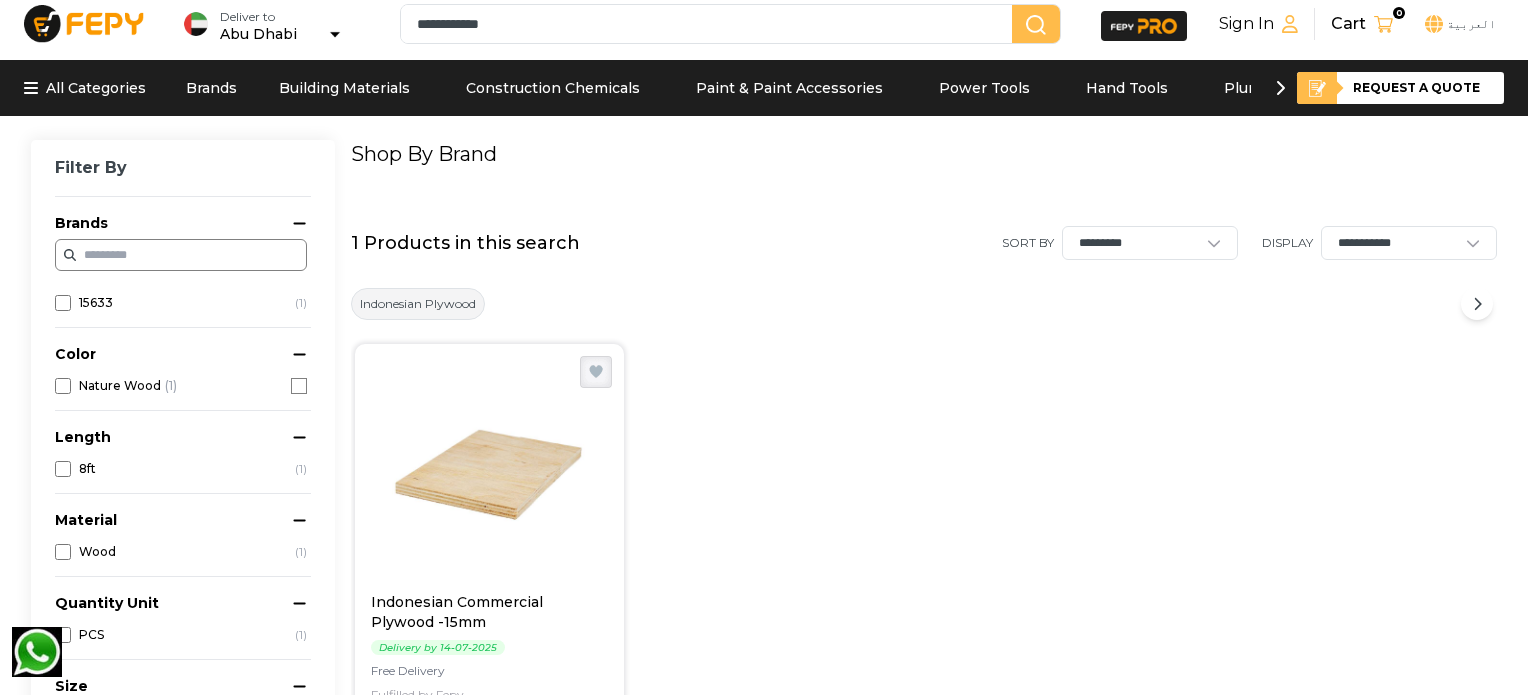 scroll, scrollTop: 0, scrollLeft: 0, axis: both 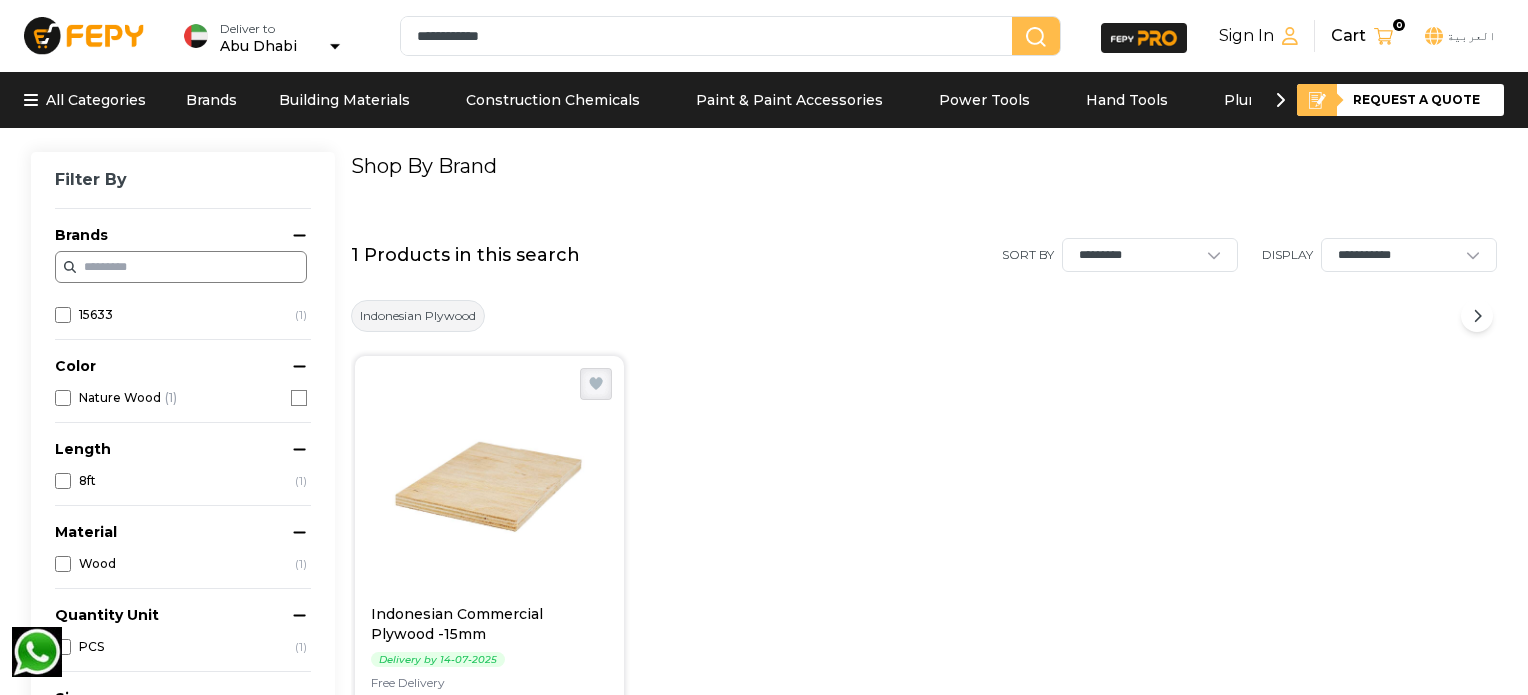 drag, startPoint x: 481, startPoint y: 39, endPoint x: 414, endPoint y: 44, distance: 67.18631 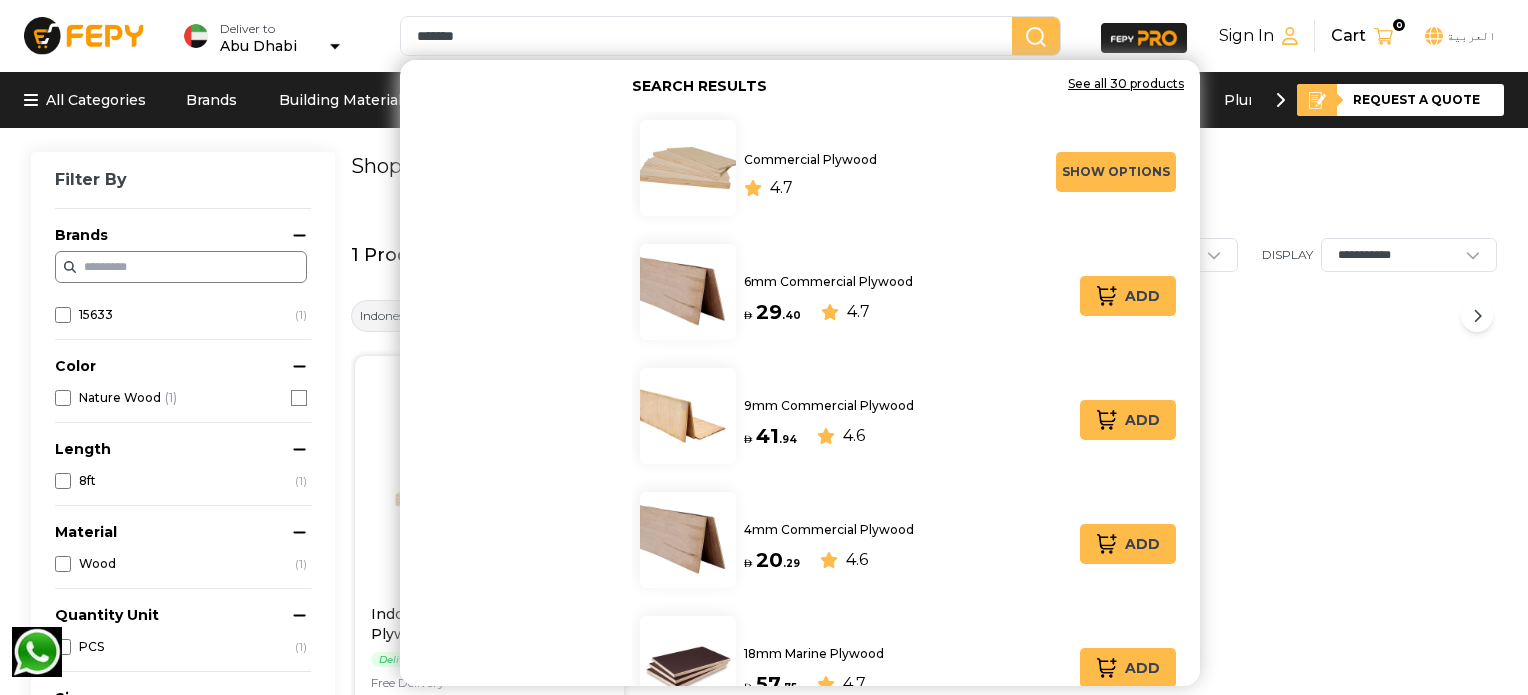 type on "*******" 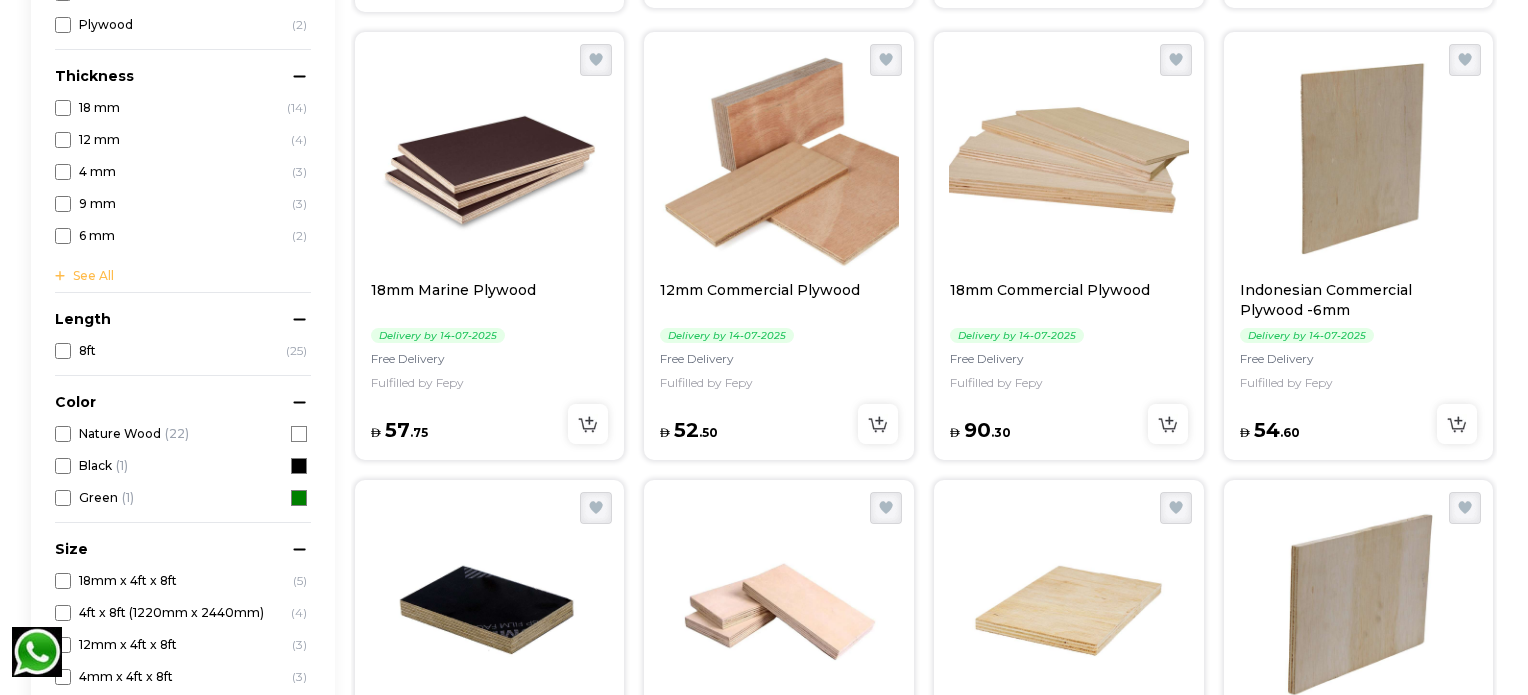 scroll, scrollTop: 300, scrollLeft: 0, axis: vertical 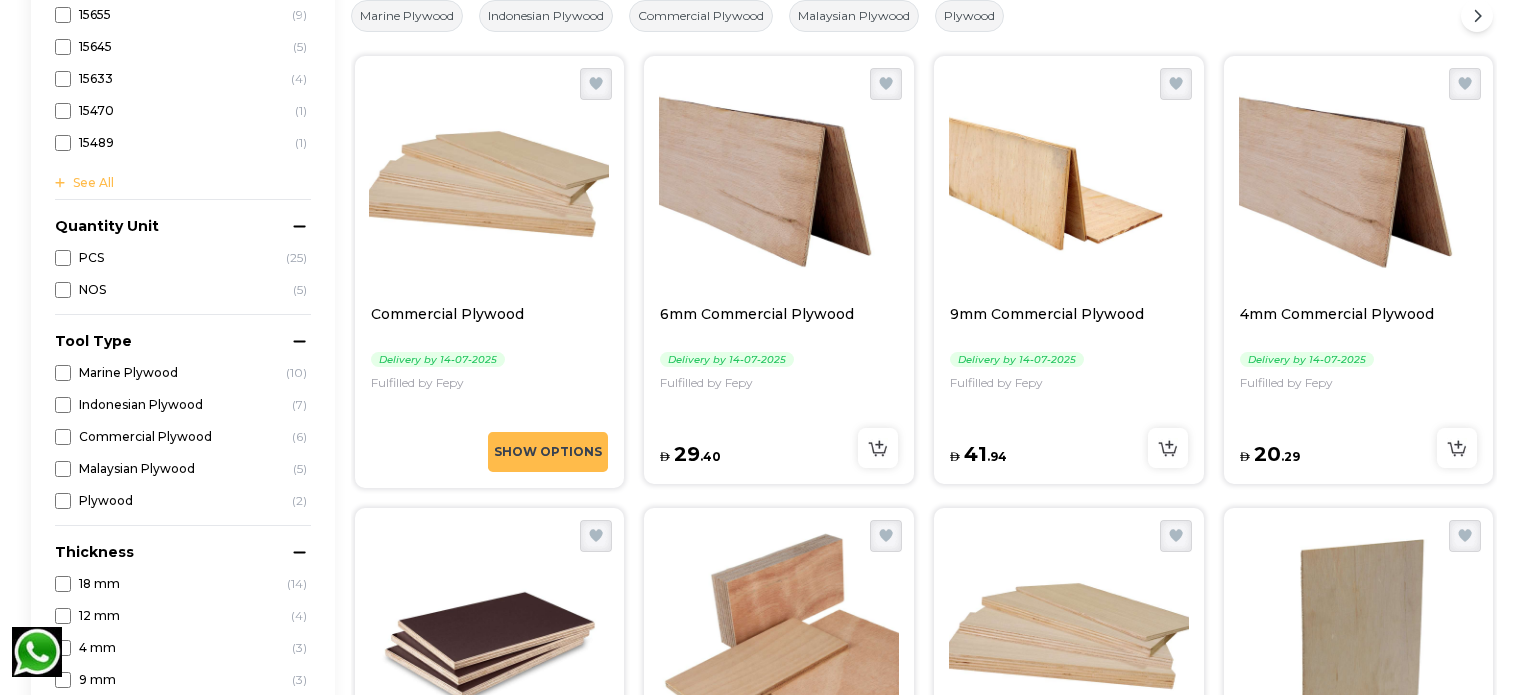 click at bounding box center (490, 636) 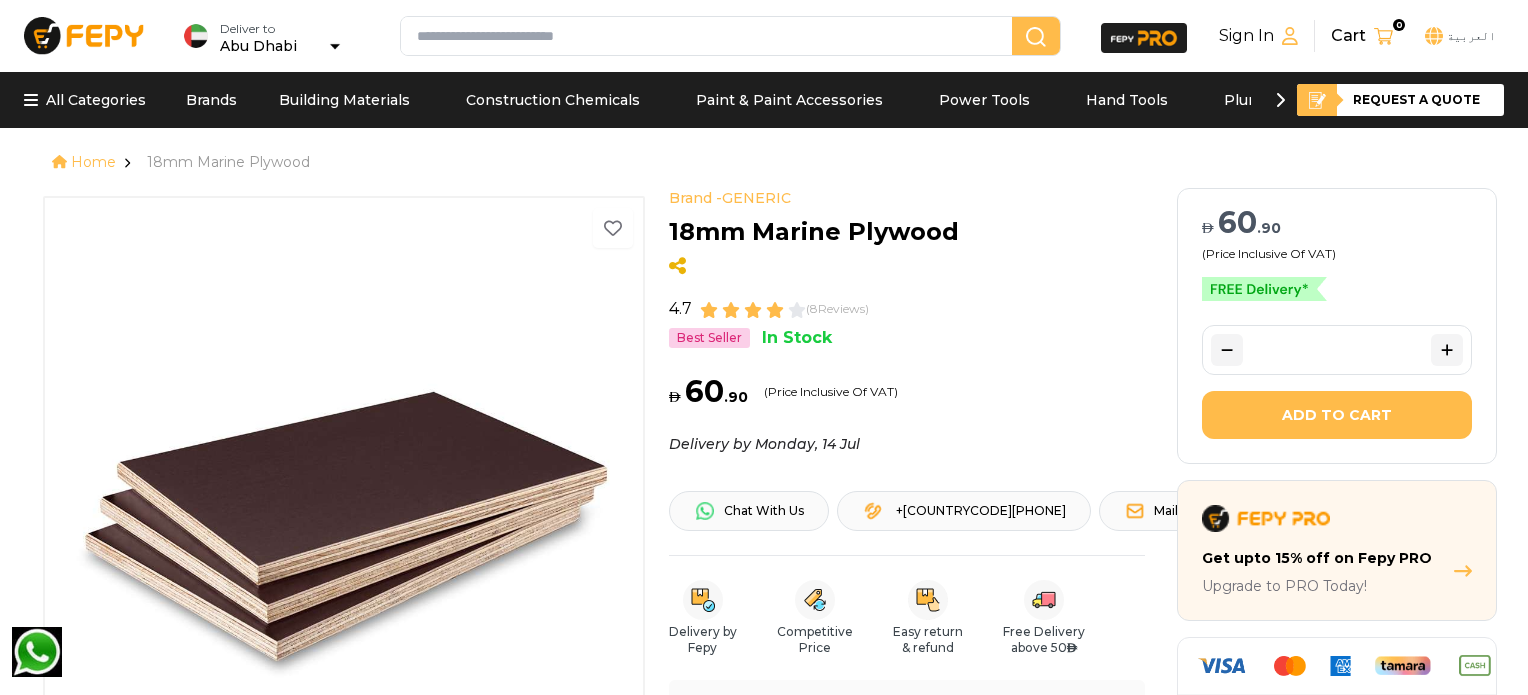 scroll, scrollTop: 0, scrollLeft: 0, axis: both 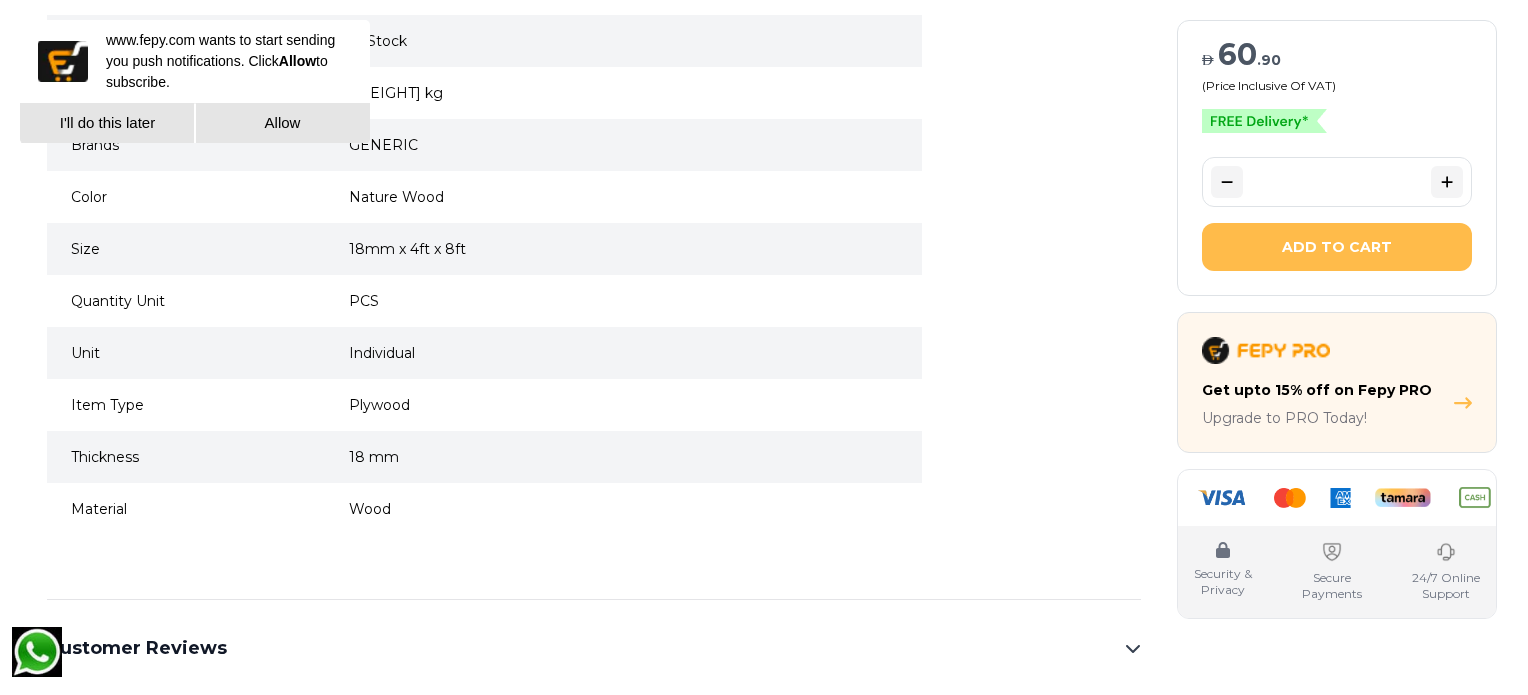 click on "Add to Cart" at bounding box center [1337, 247] 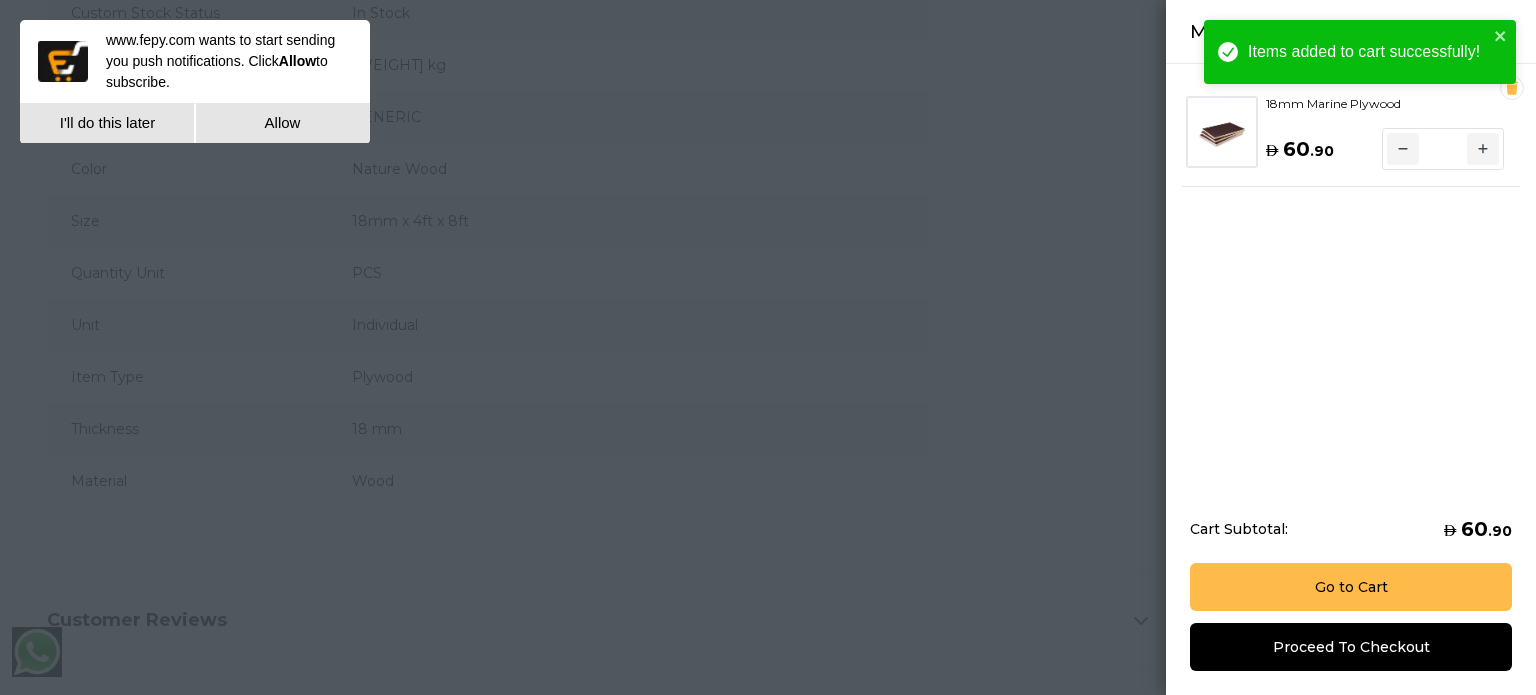 click on "Items added to cart successfully!" at bounding box center [1360, 52] 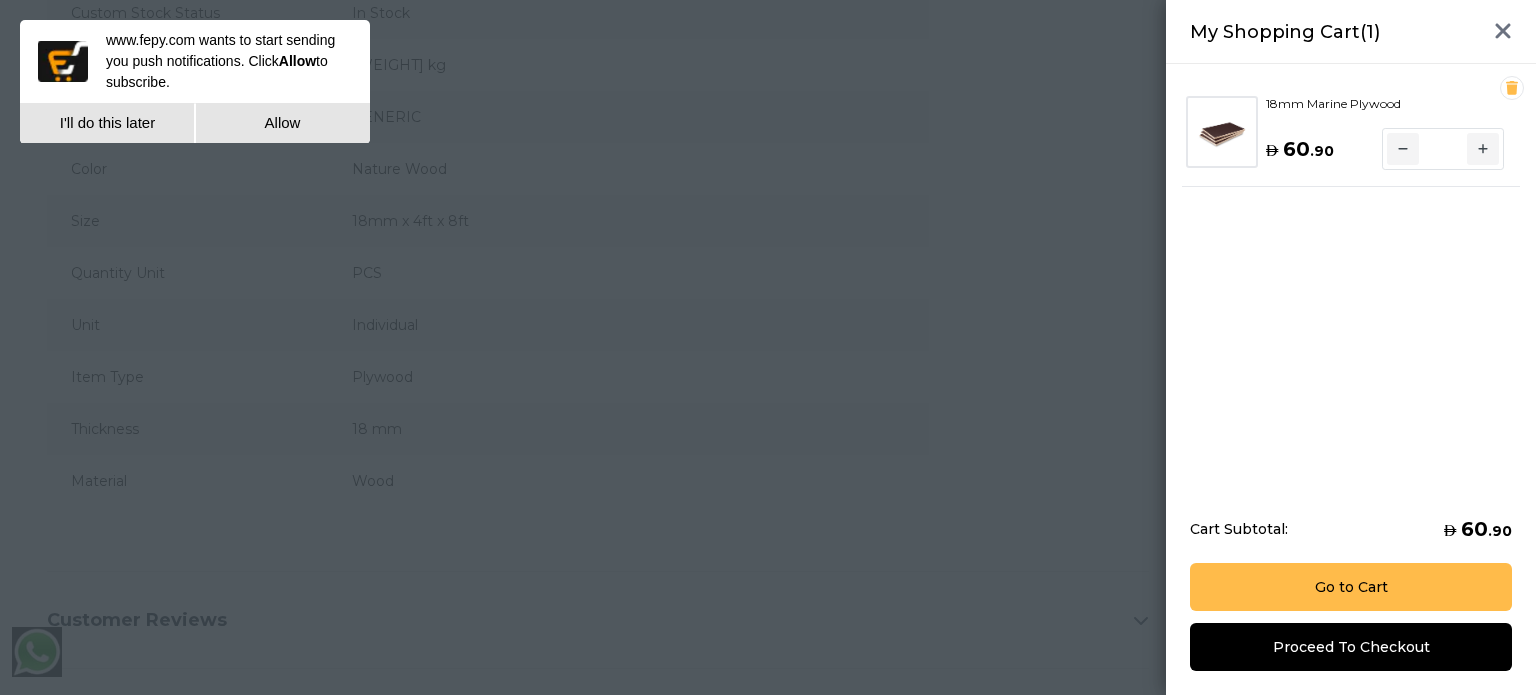 click on "Items added to cart successfully!" at bounding box center (1360, 20) 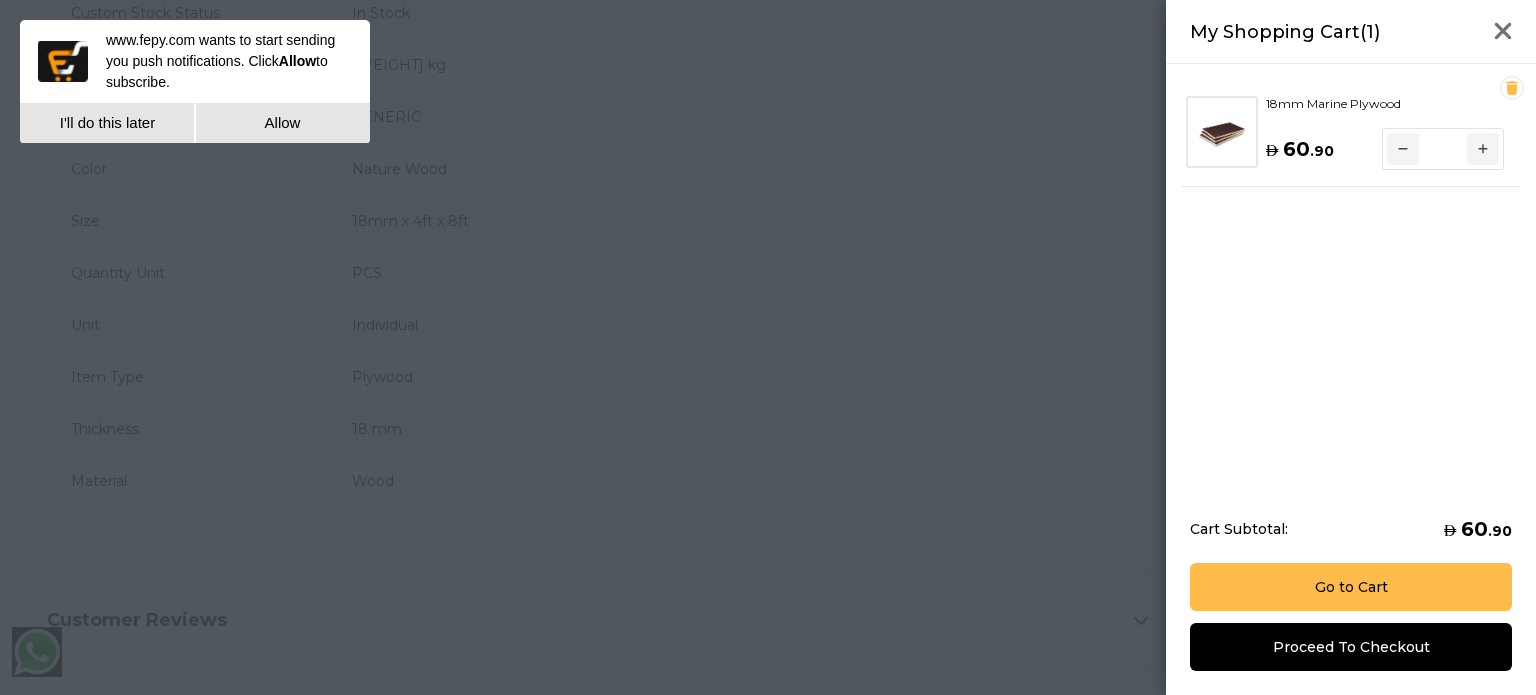click 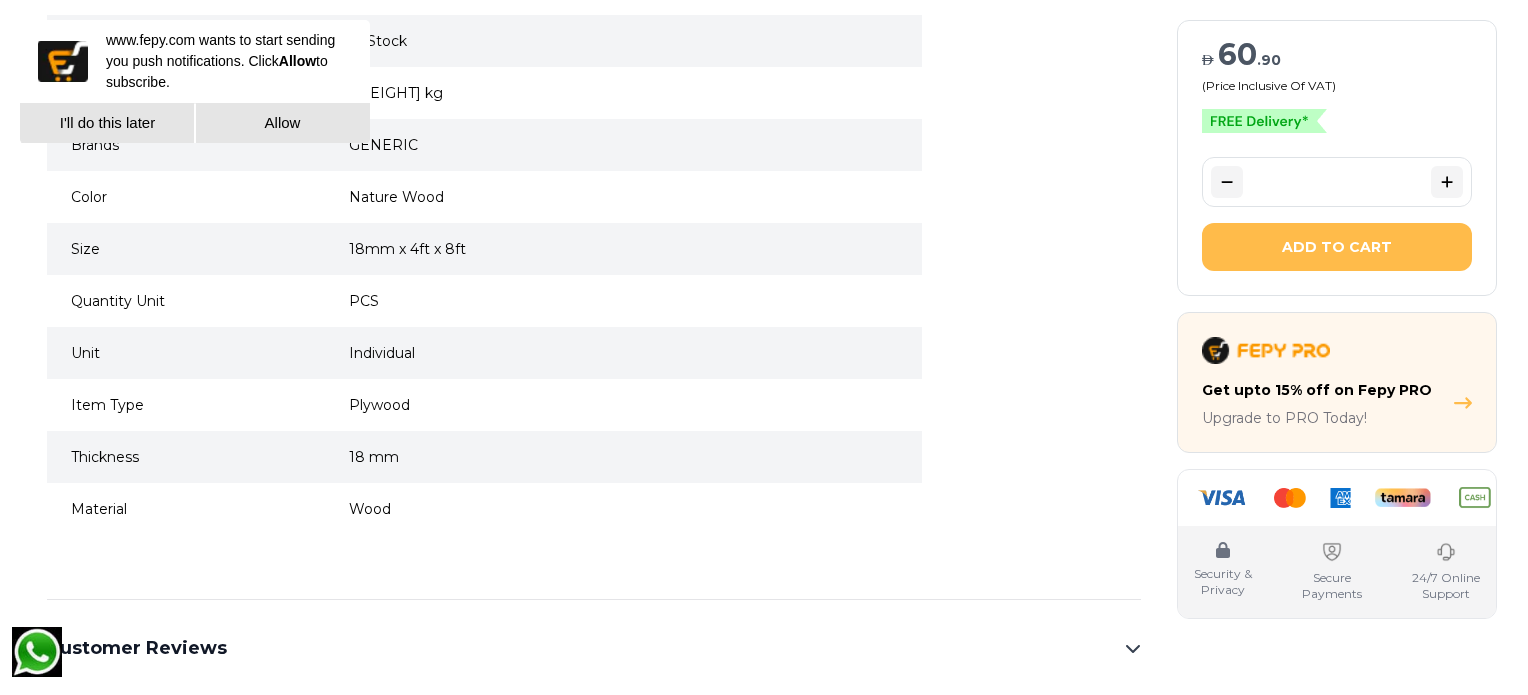 click on "www.fepy.com wants to start sending you push notifications. Click  Allow  to subscribe.
I'll do this later Allow" at bounding box center (195, 82) 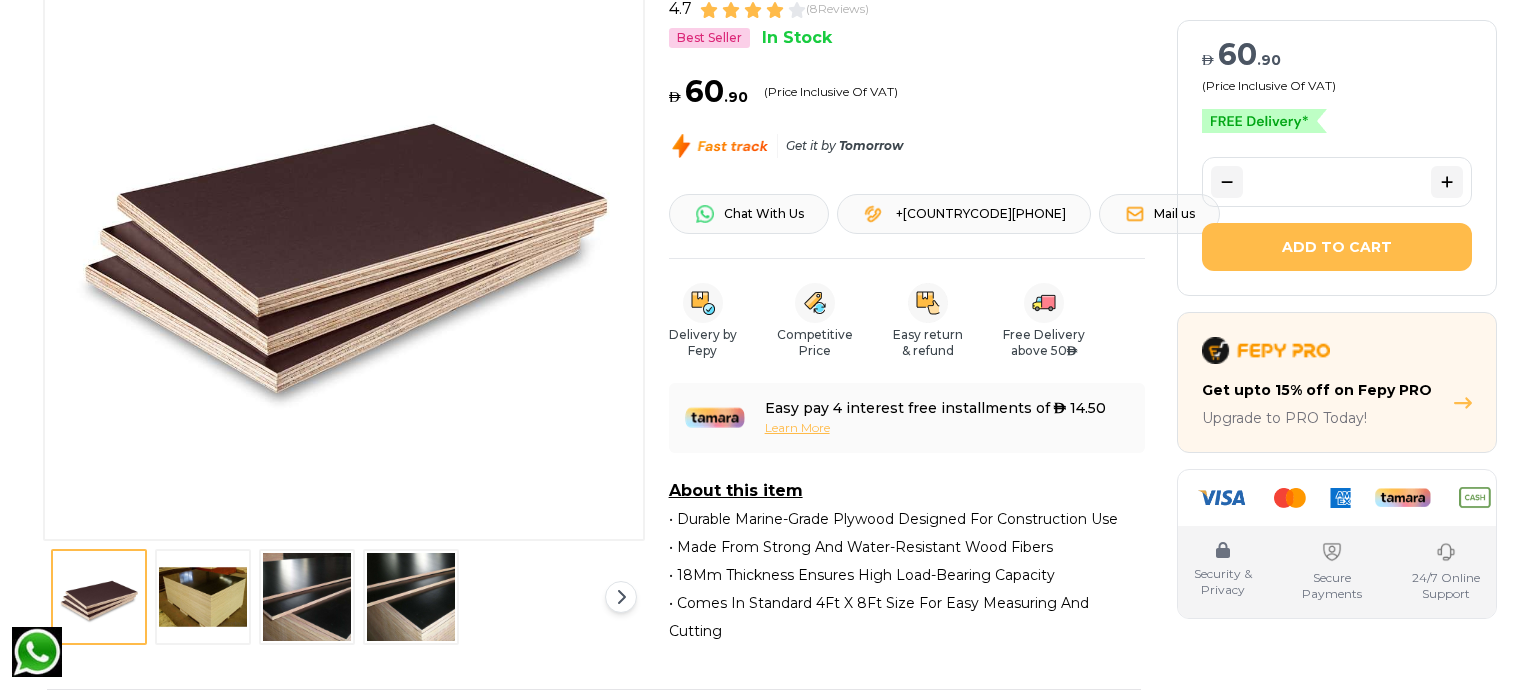 scroll, scrollTop: 0, scrollLeft: 0, axis: both 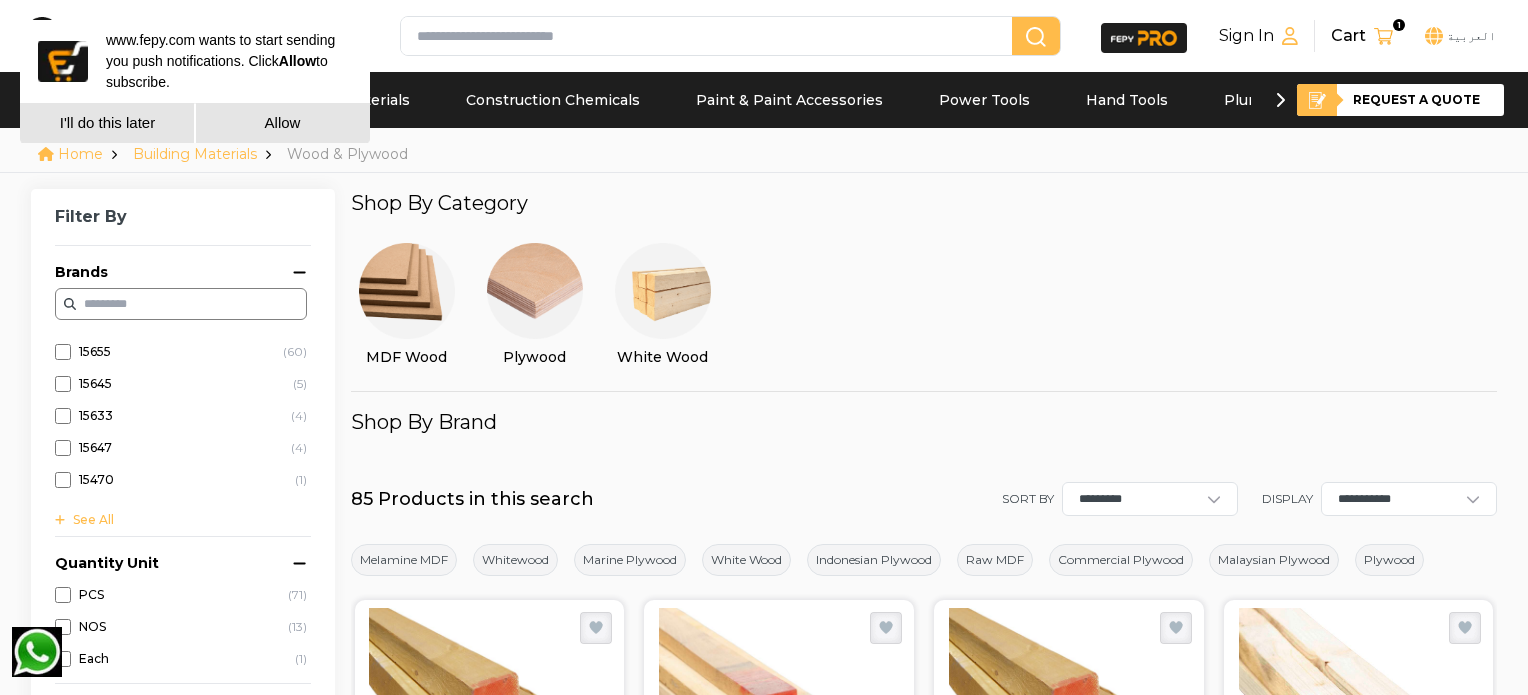 click at bounding box center (663, 291) 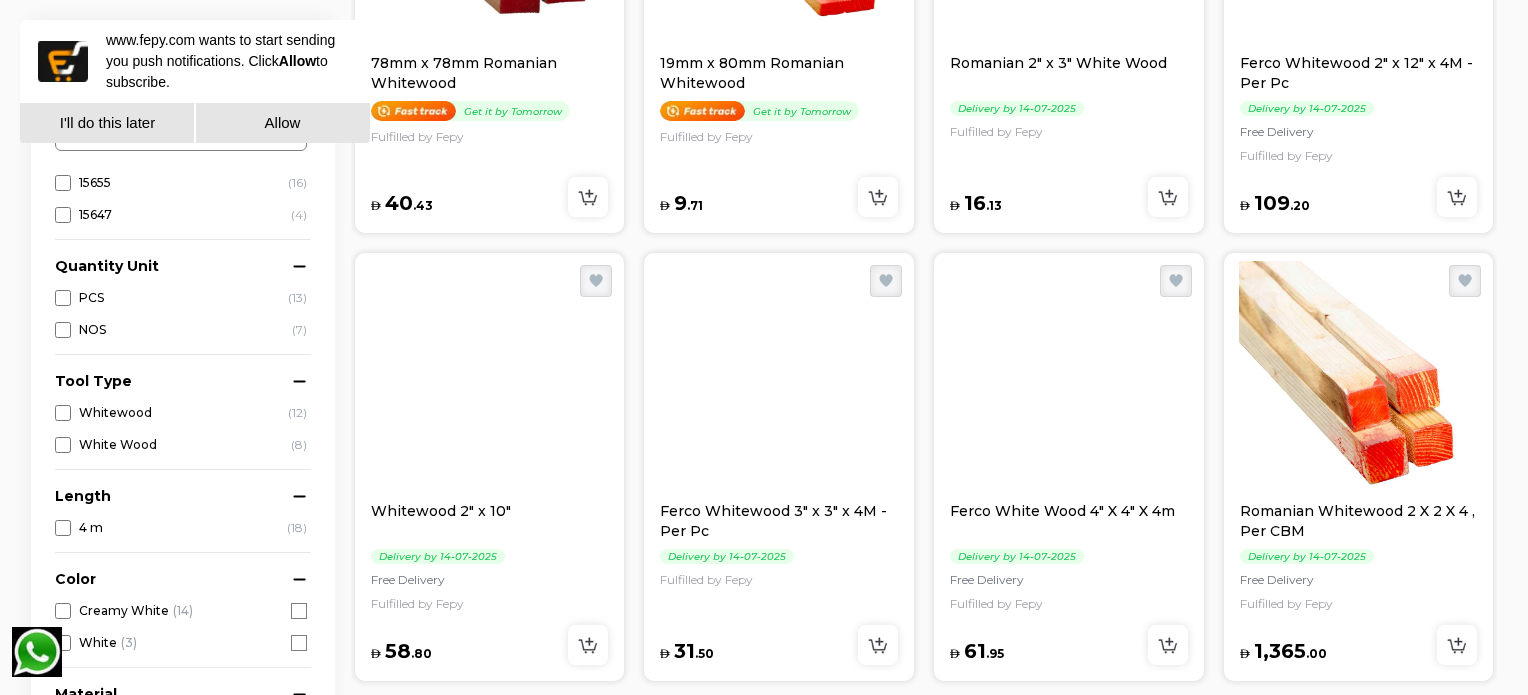 scroll, scrollTop: 1500, scrollLeft: 0, axis: vertical 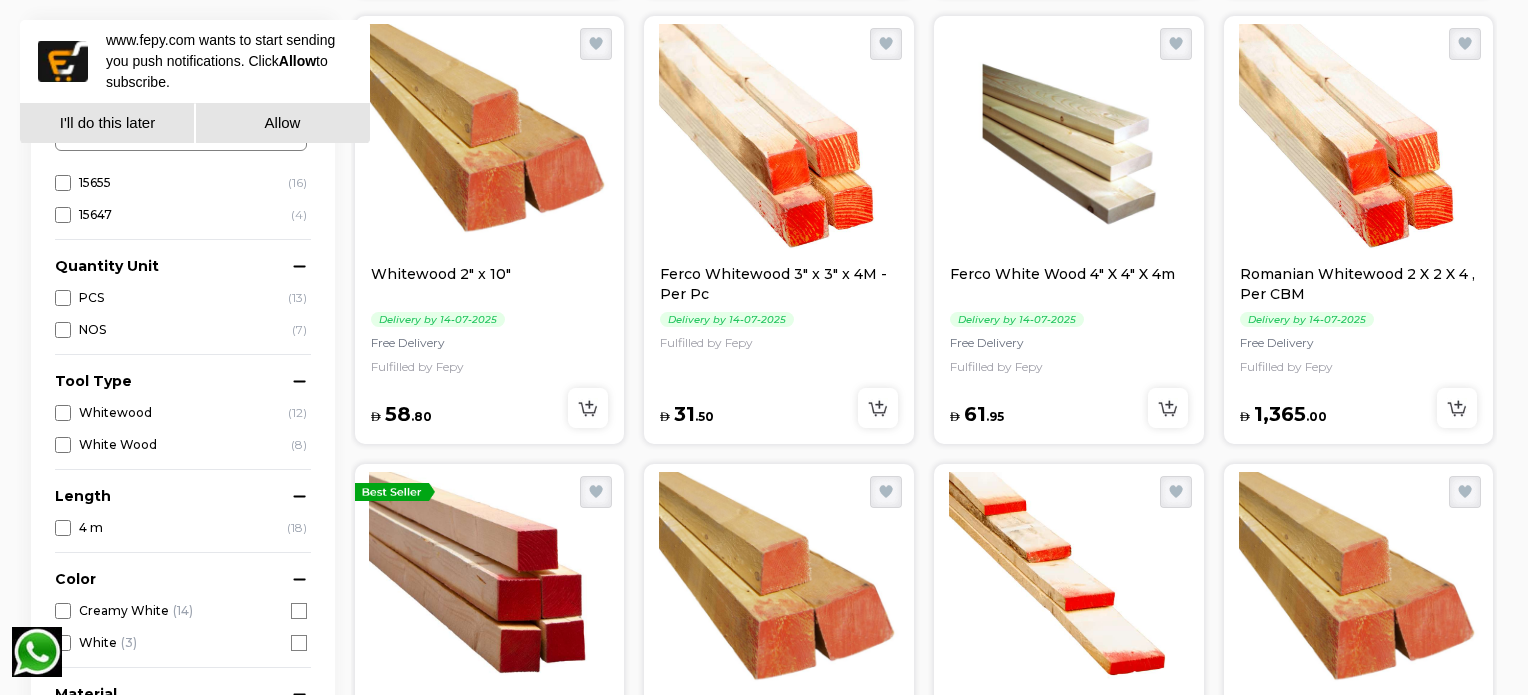 click at bounding box center (878, 408) 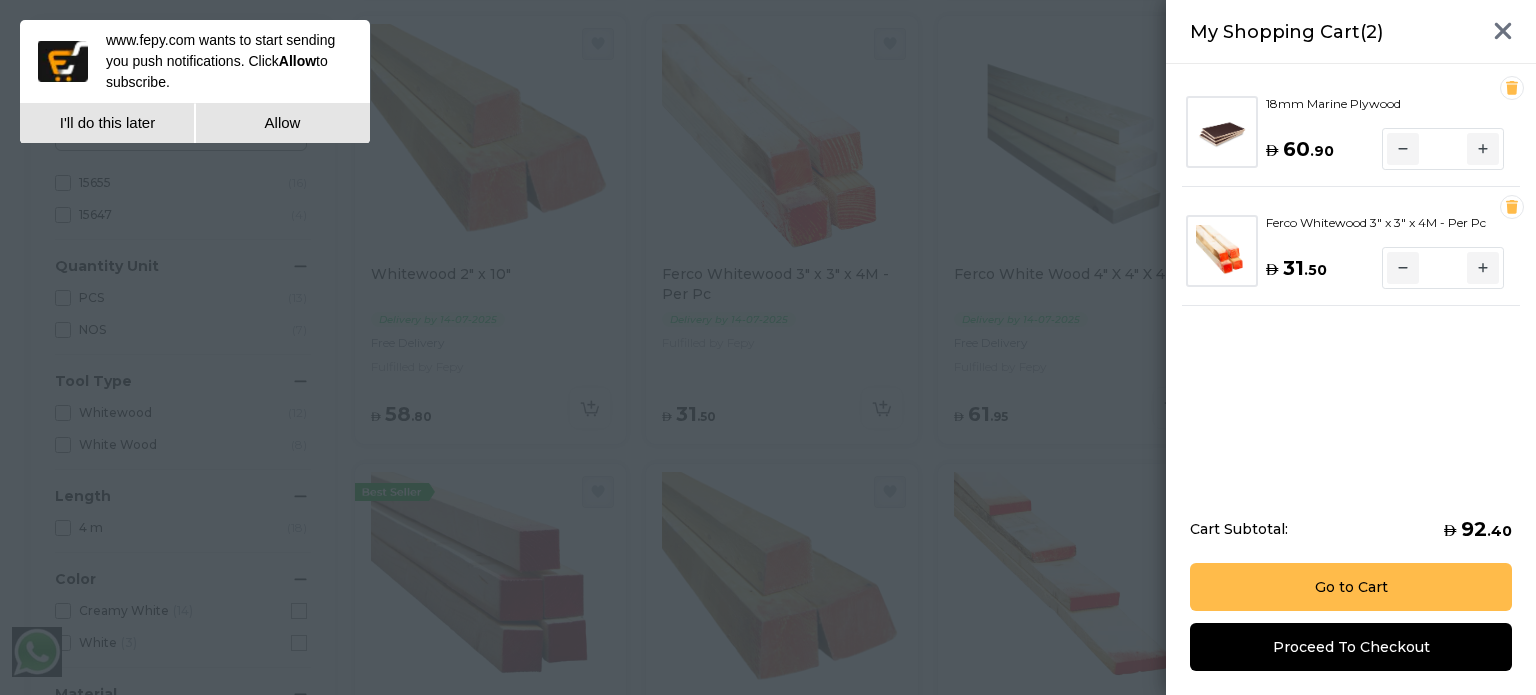 click 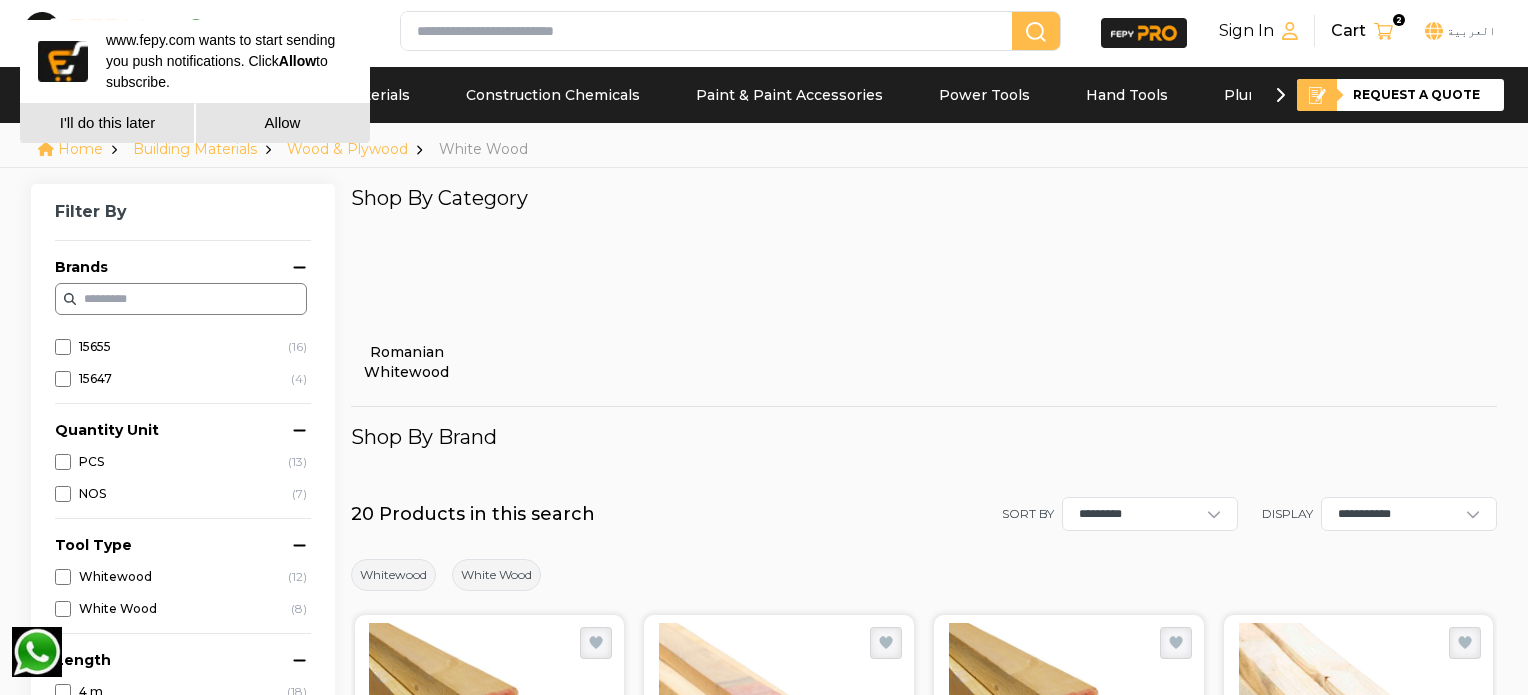 scroll, scrollTop: 0, scrollLeft: 0, axis: both 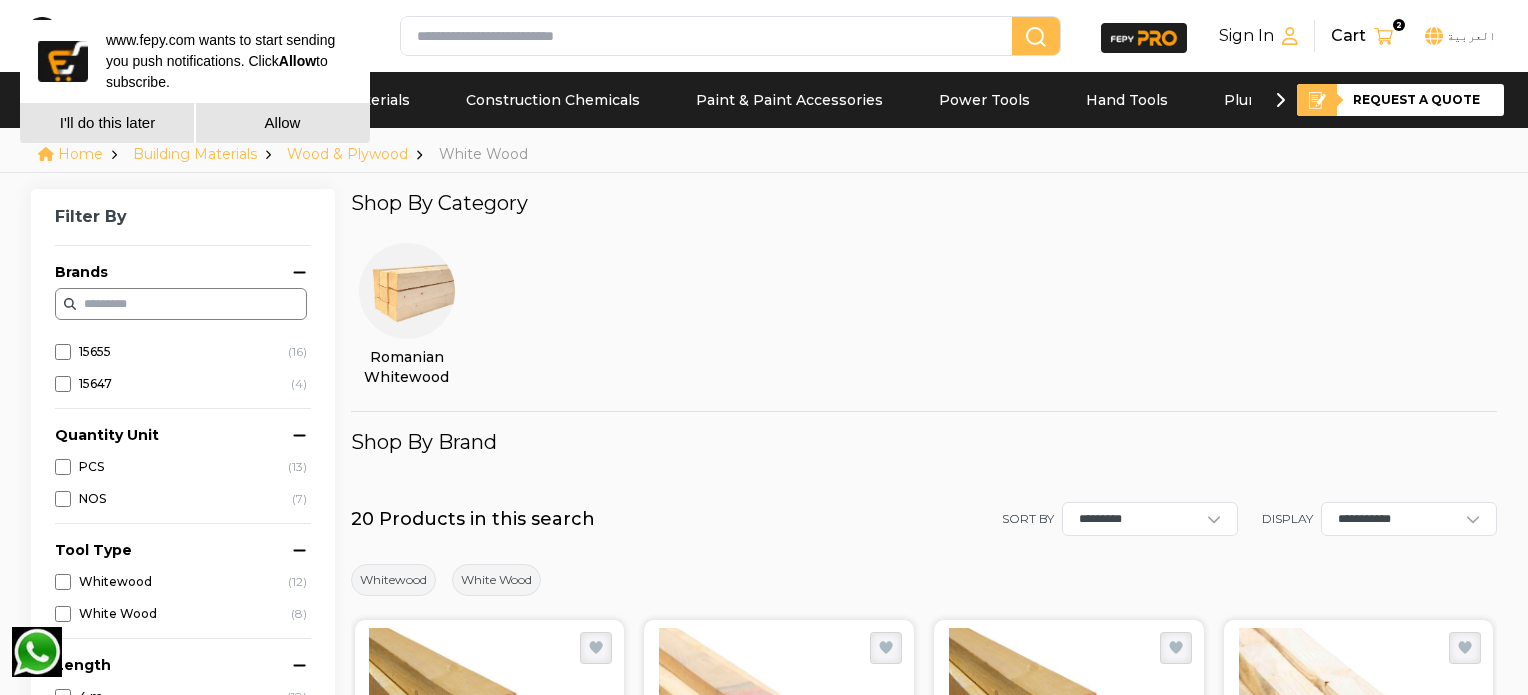 drag, startPoint x: 861, startPoint y: 48, endPoint x: 870, endPoint y: 43, distance: 10.29563 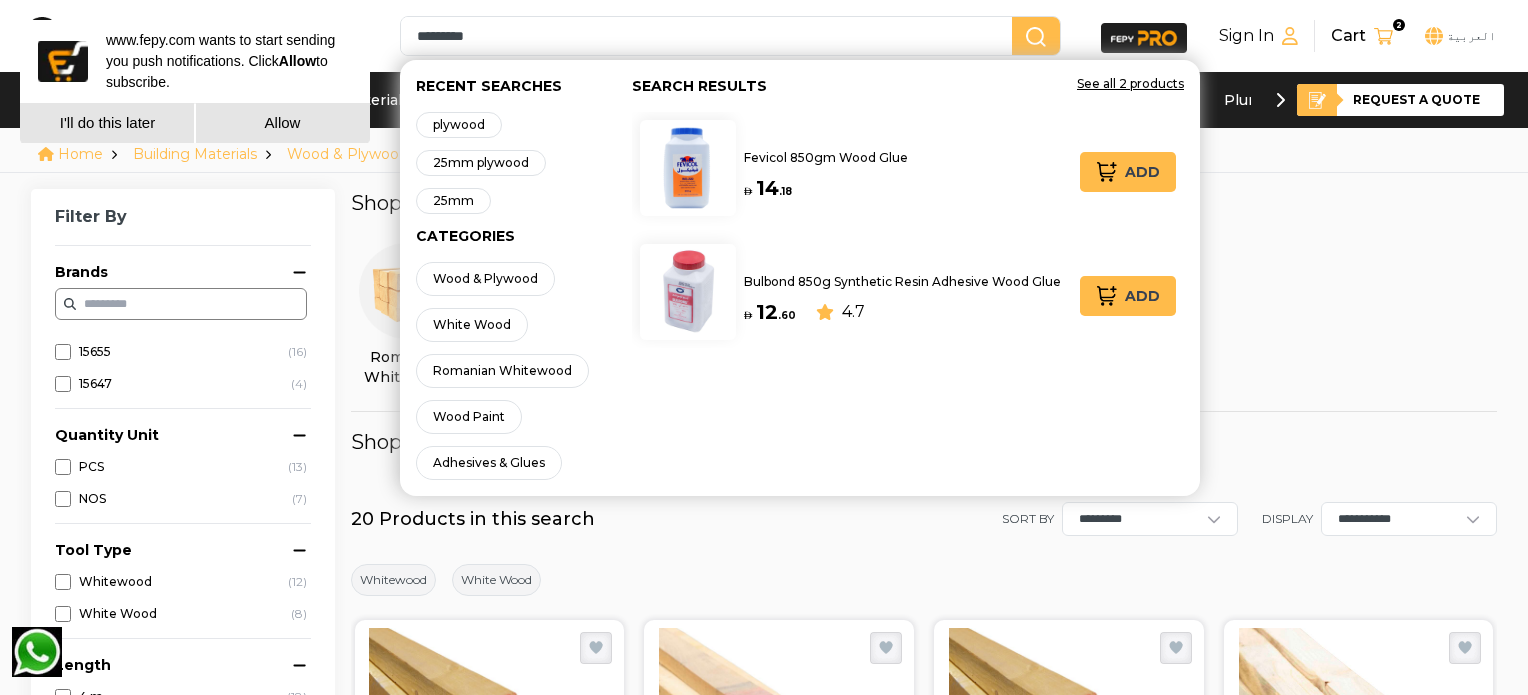 click on "Bulbond 850g Synthetic Resin Adhesive Wood Glue AED 12 . 60 4.7" at bounding box center (902, 300) 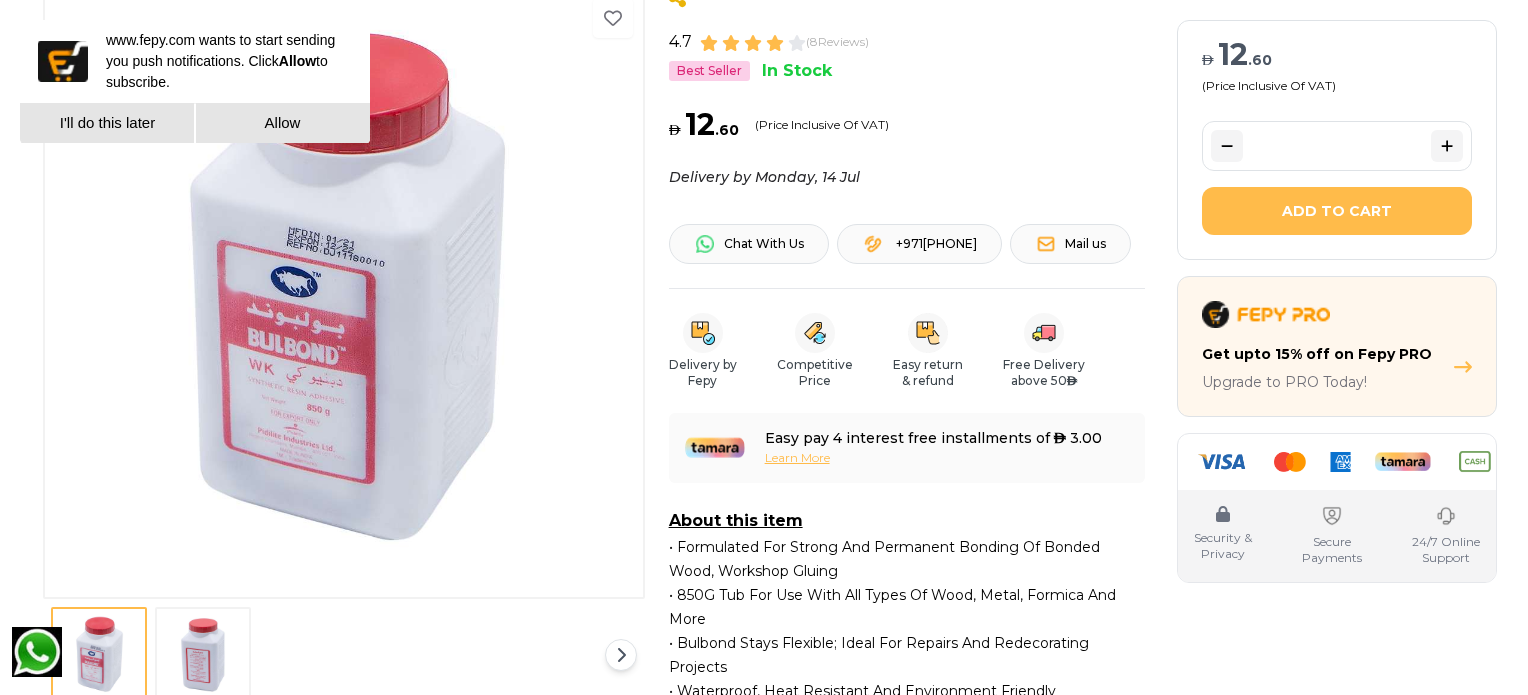 scroll, scrollTop: 400, scrollLeft: 0, axis: vertical 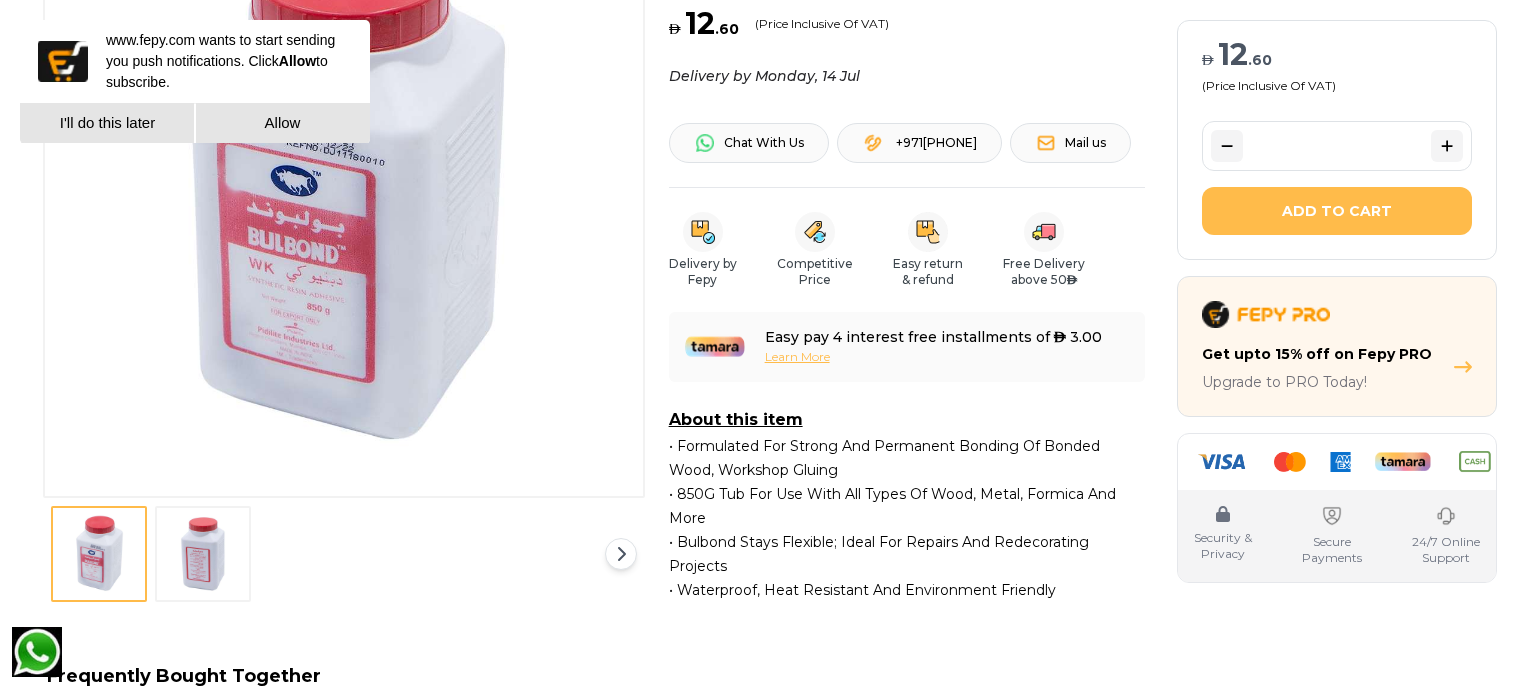 click at bounding box center (203, 554) 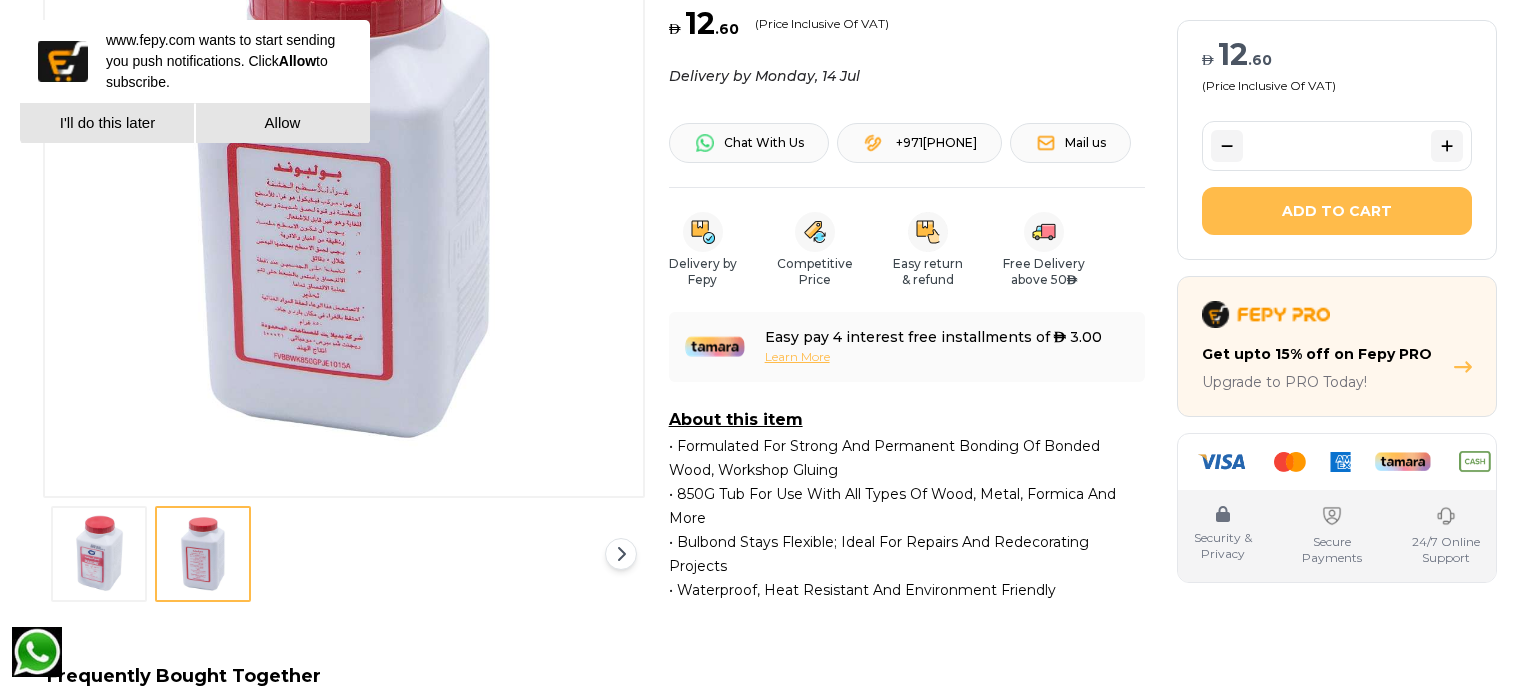 click at bounding box center [203, 554] 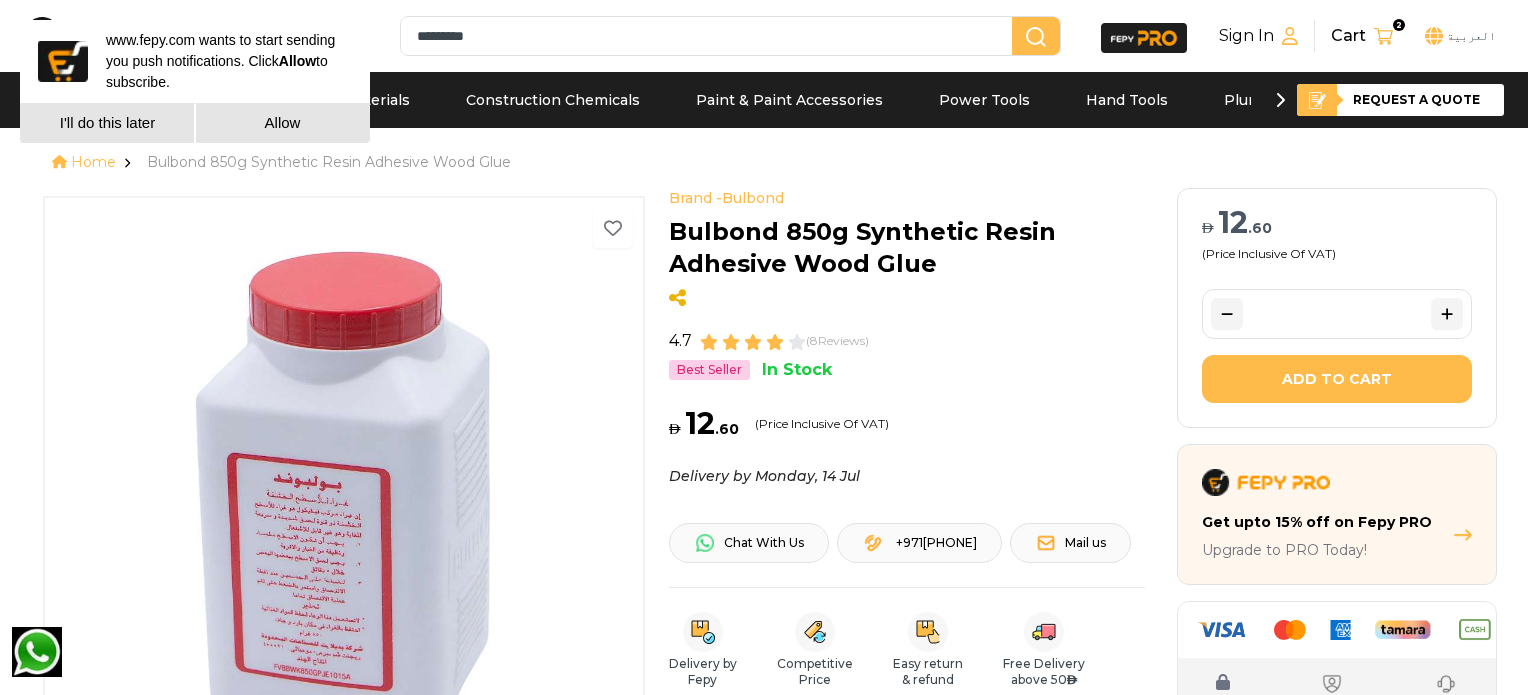 scroll, scrollTop: 100, scrollLeft: 0, axis: vertical 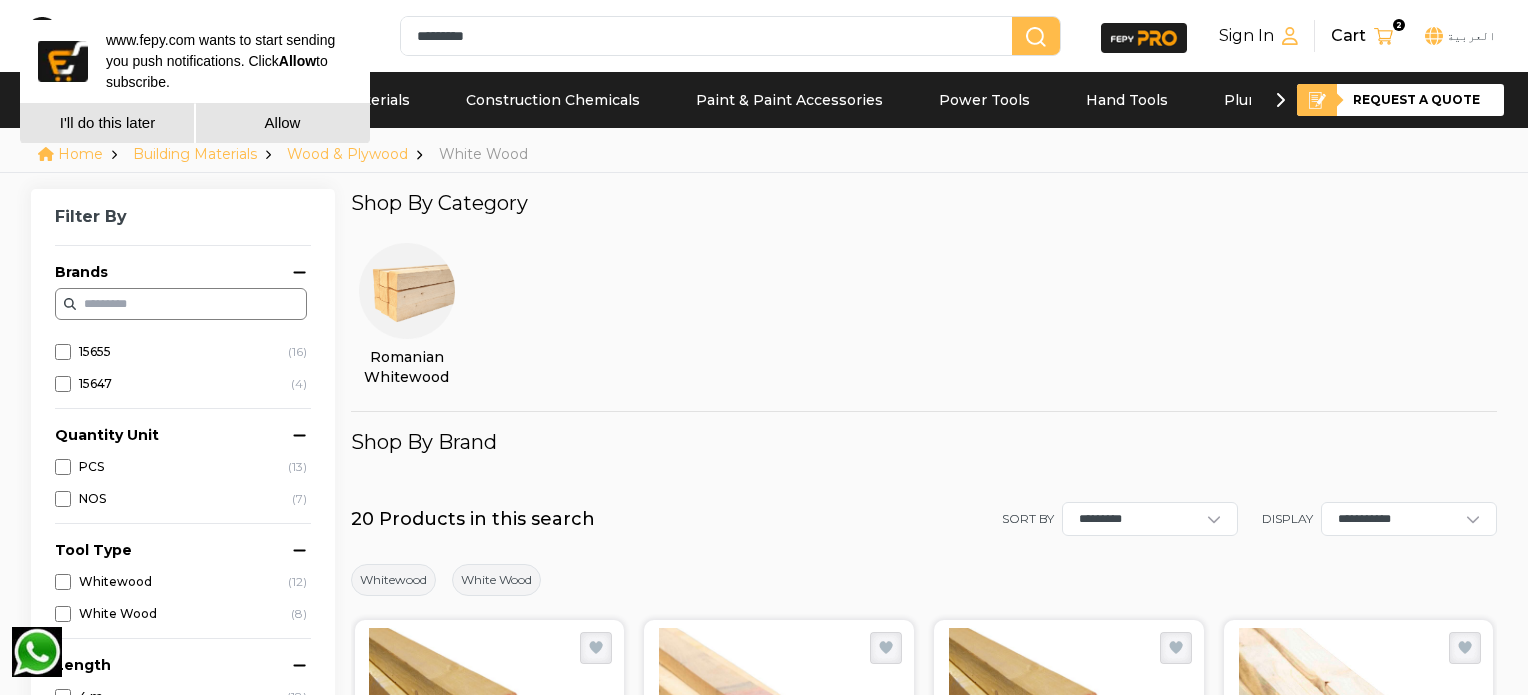 click on "*********" at bounding box center (710, 36) 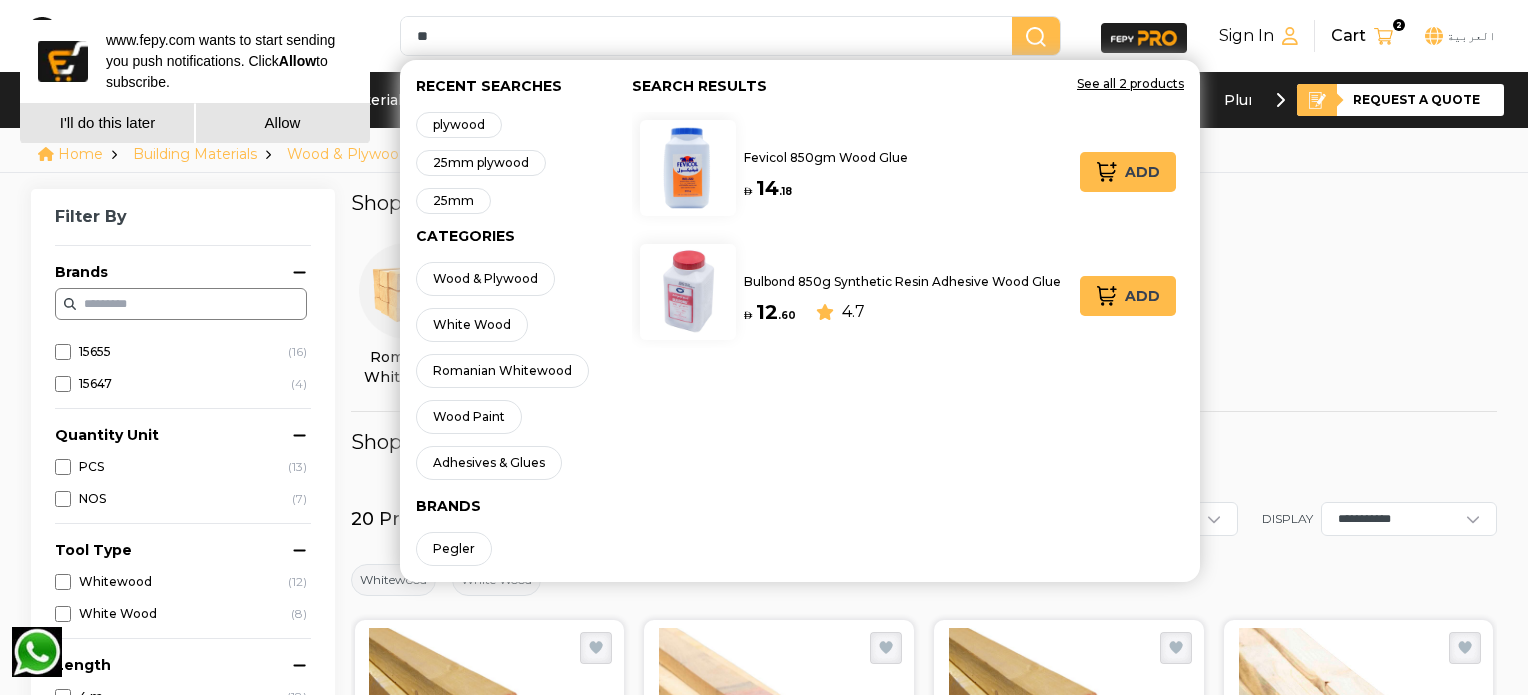 type on "*" 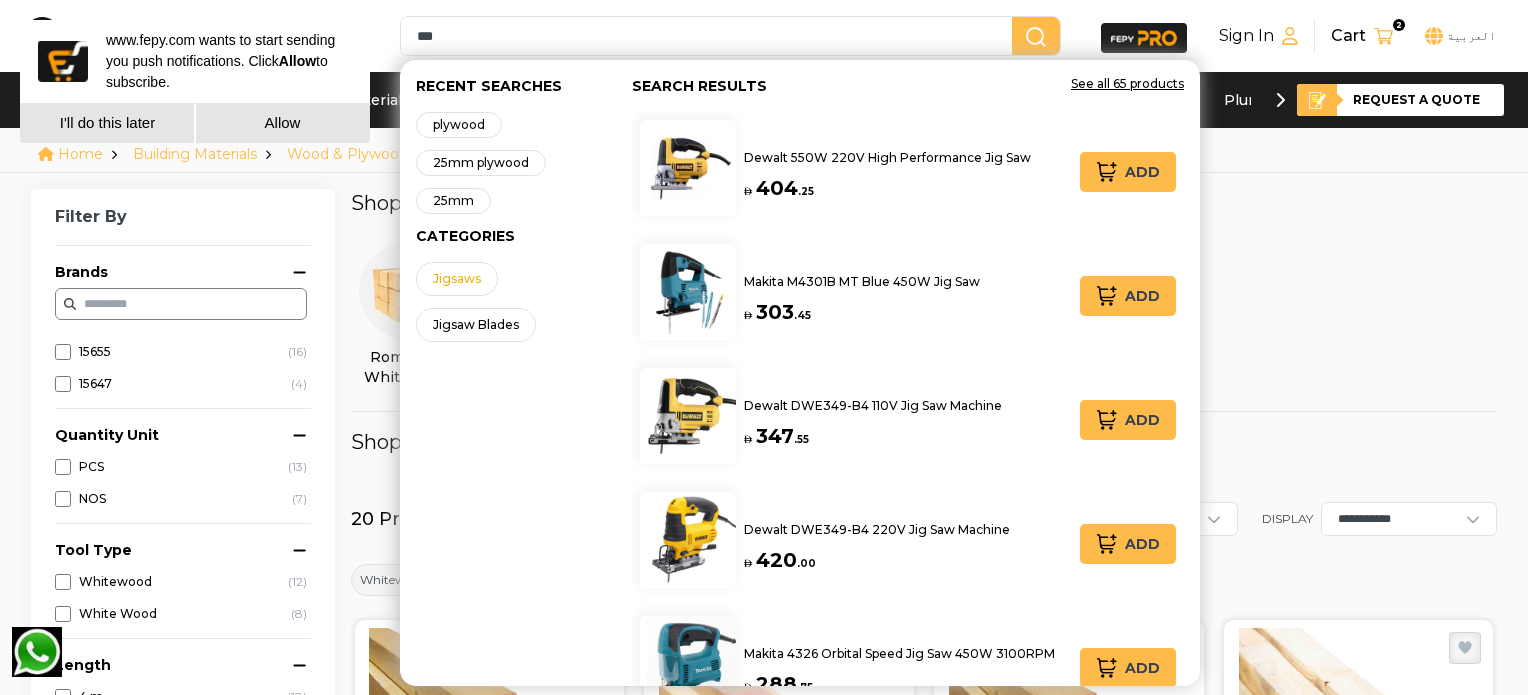 type on "***" 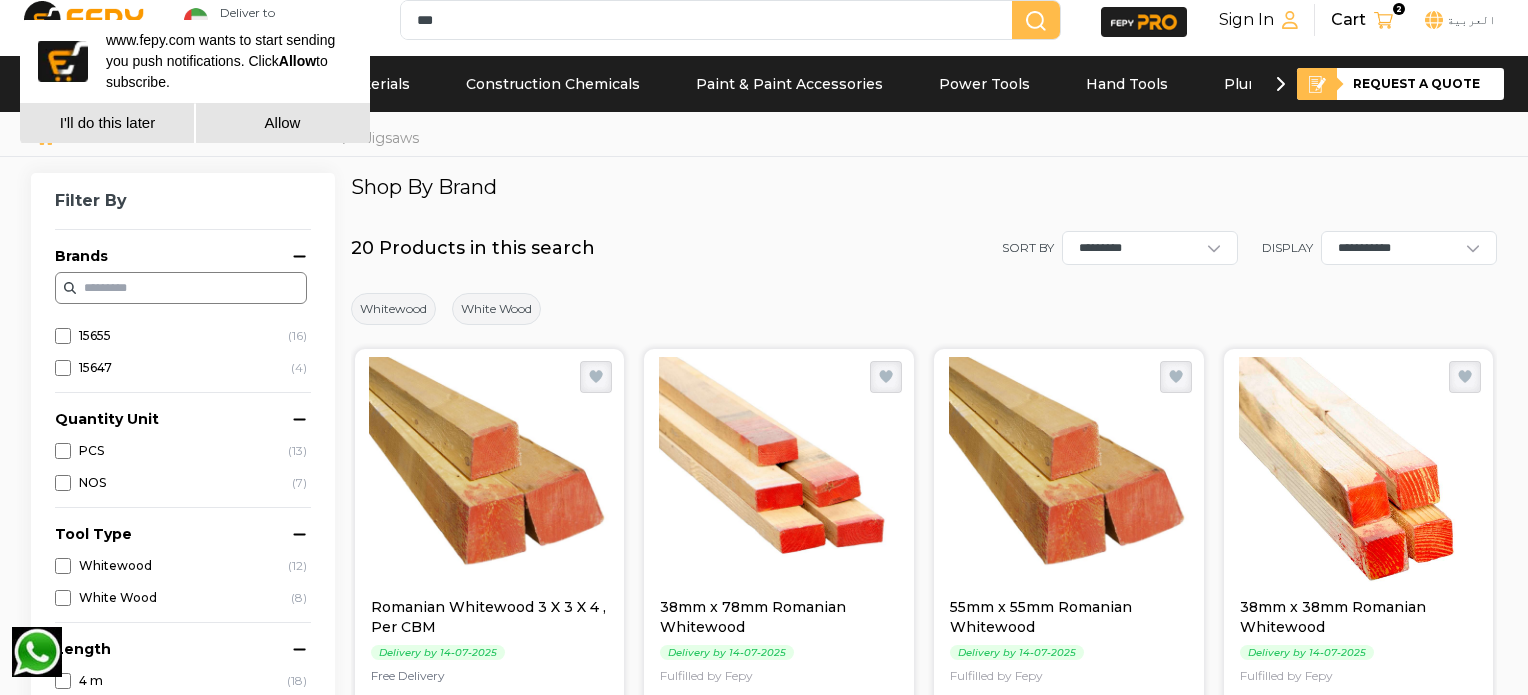 scroll, scrollTop: 0, scrollLeft: 0, axis: both 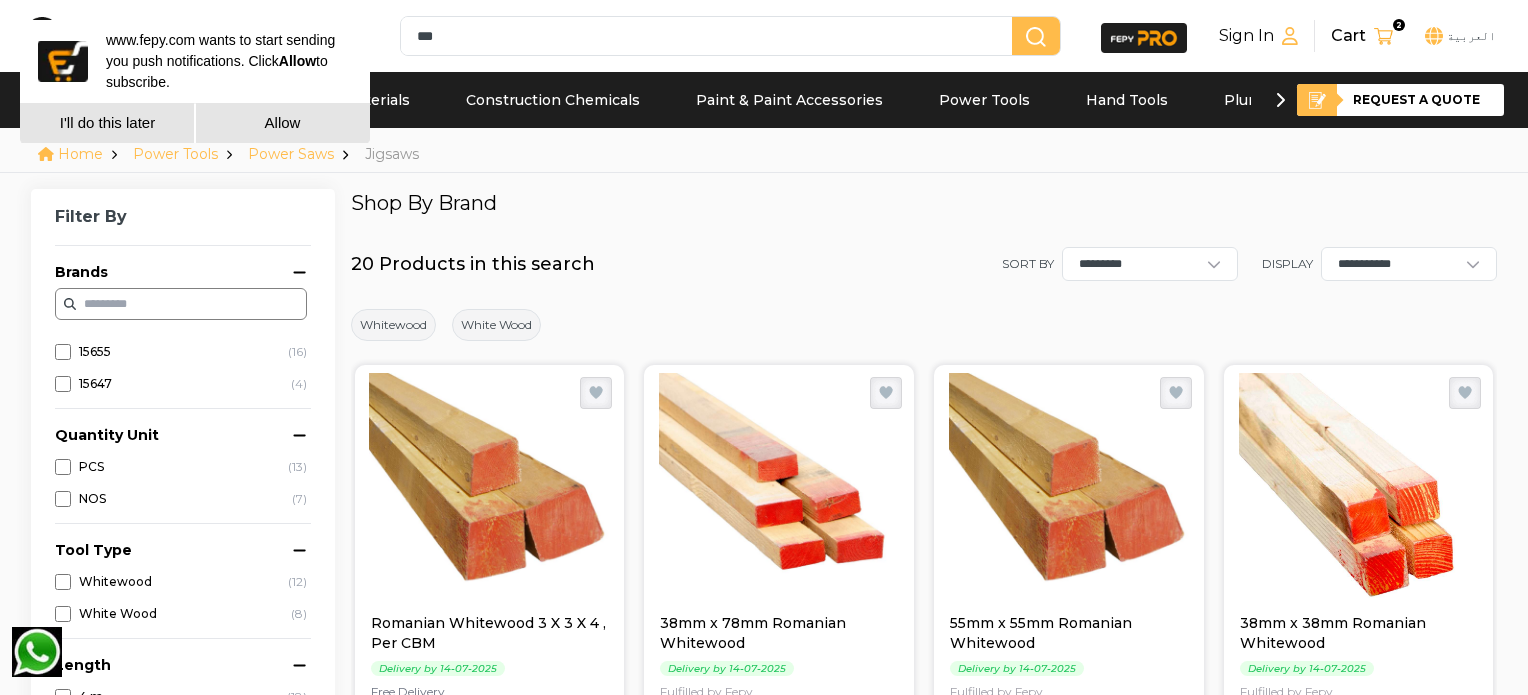 click on "***" at bounding box center [710, 36] 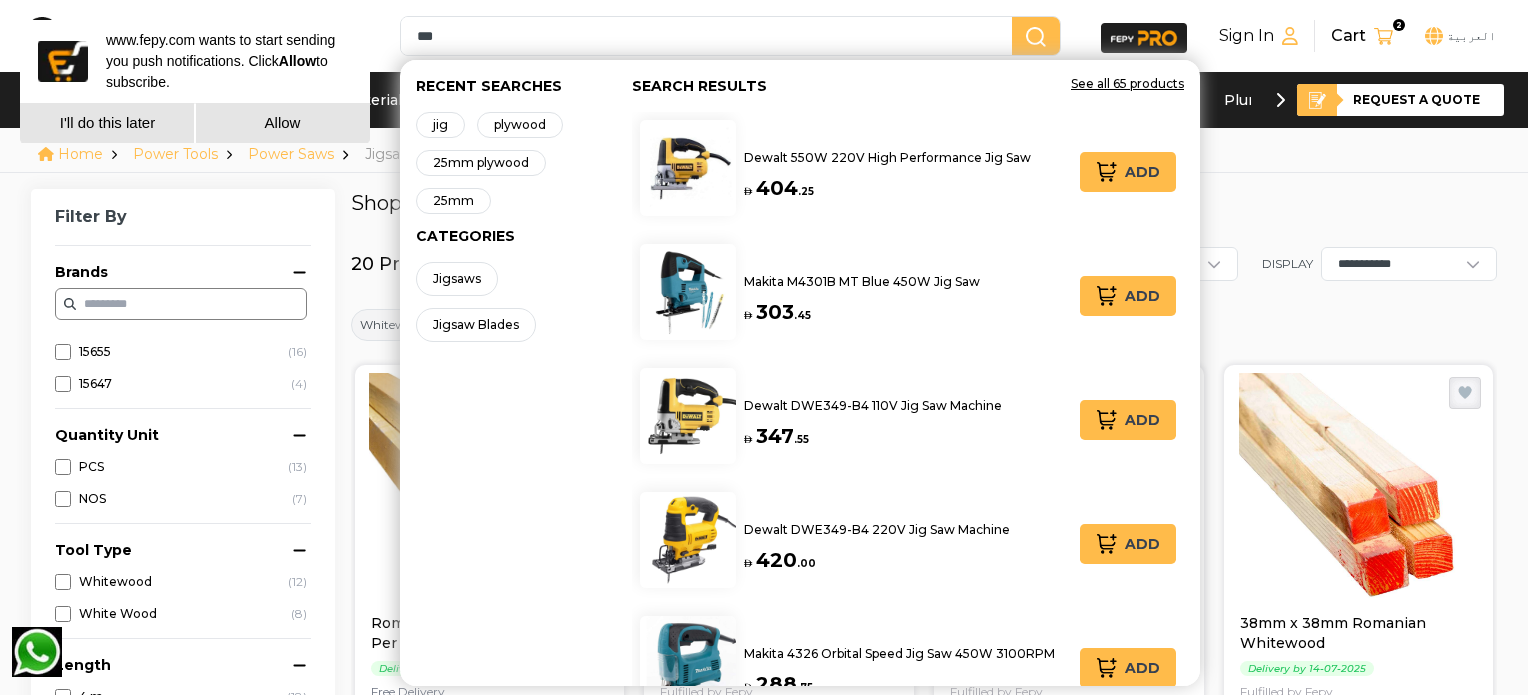 drag, startPoint x: 470, startPoint y: 263, endPoint x: 455, endPoint y: 274, distance: 18.601076 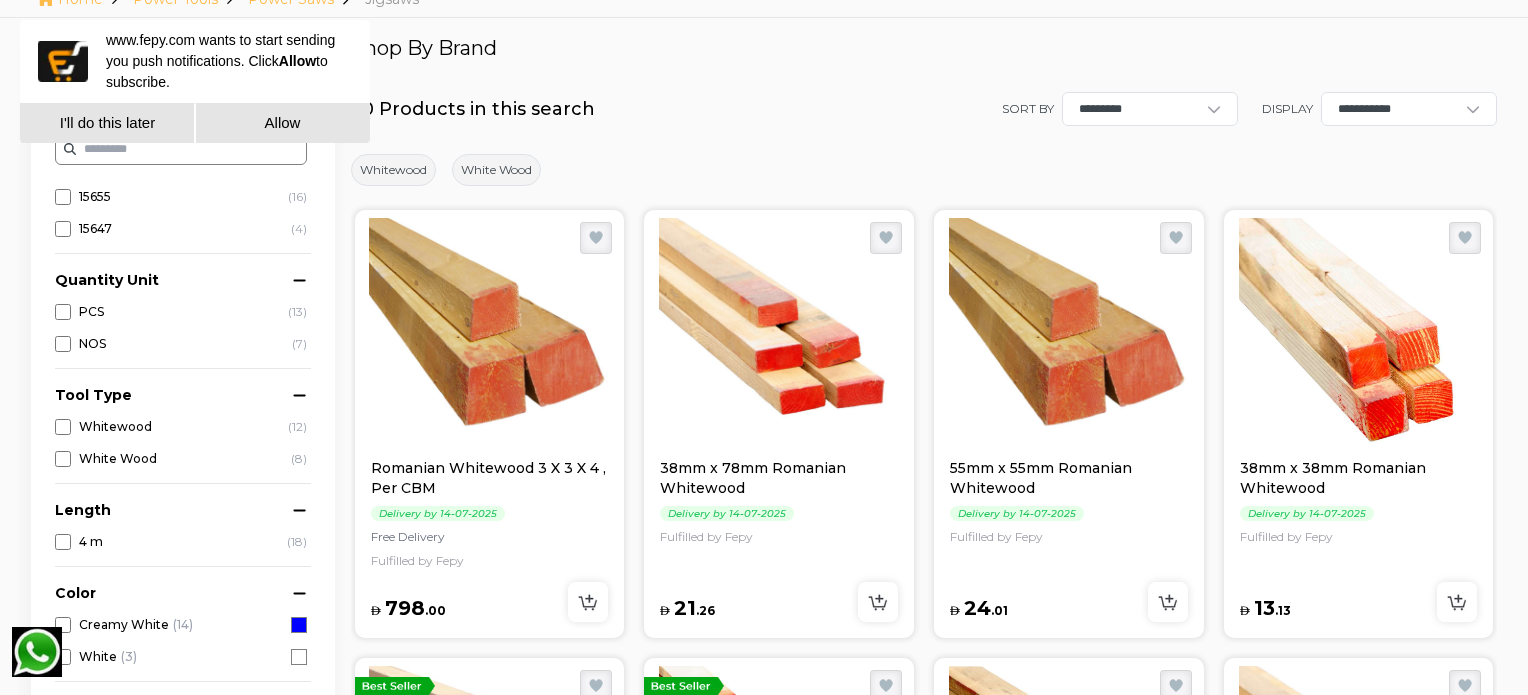 scroll, scrollTop: 100, scrollLeft: 0, axis: vertical 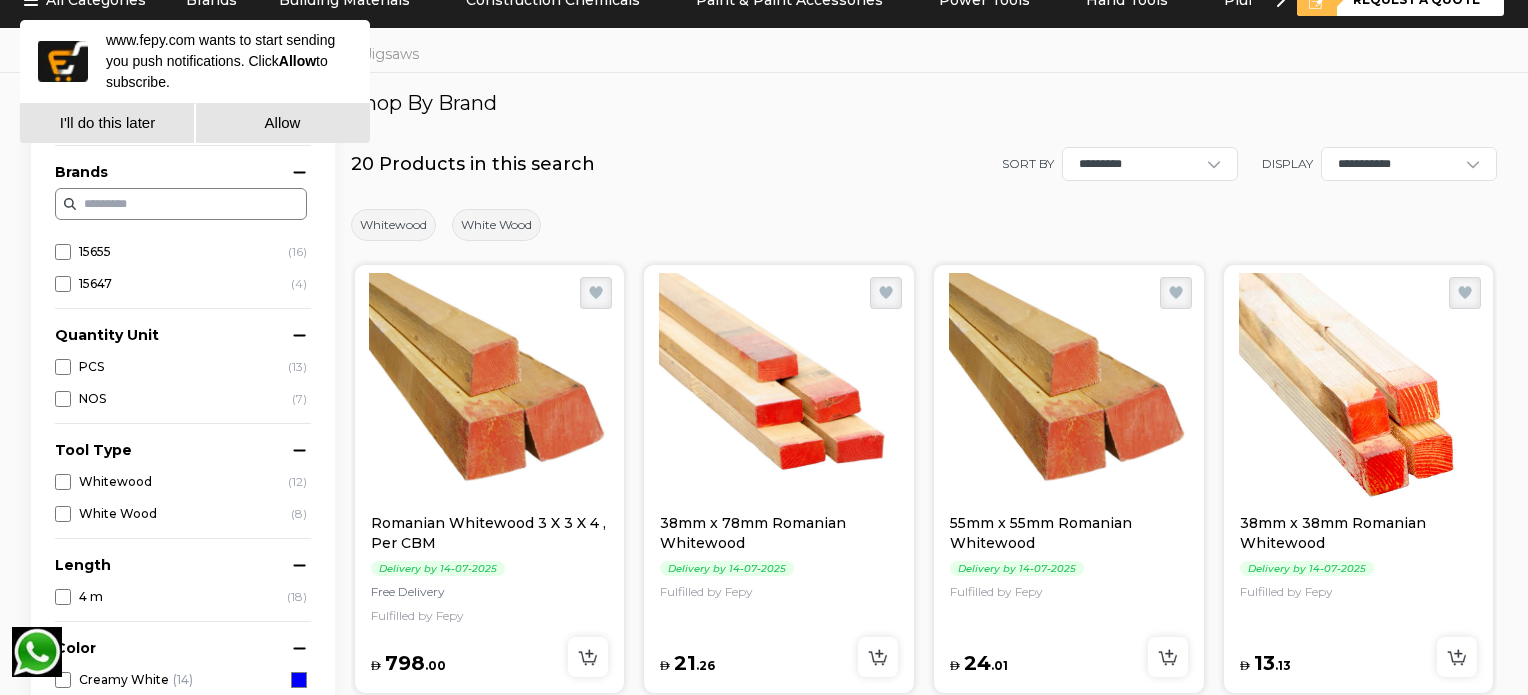 click on "I'll do this later" at bounding box center [107, 123] 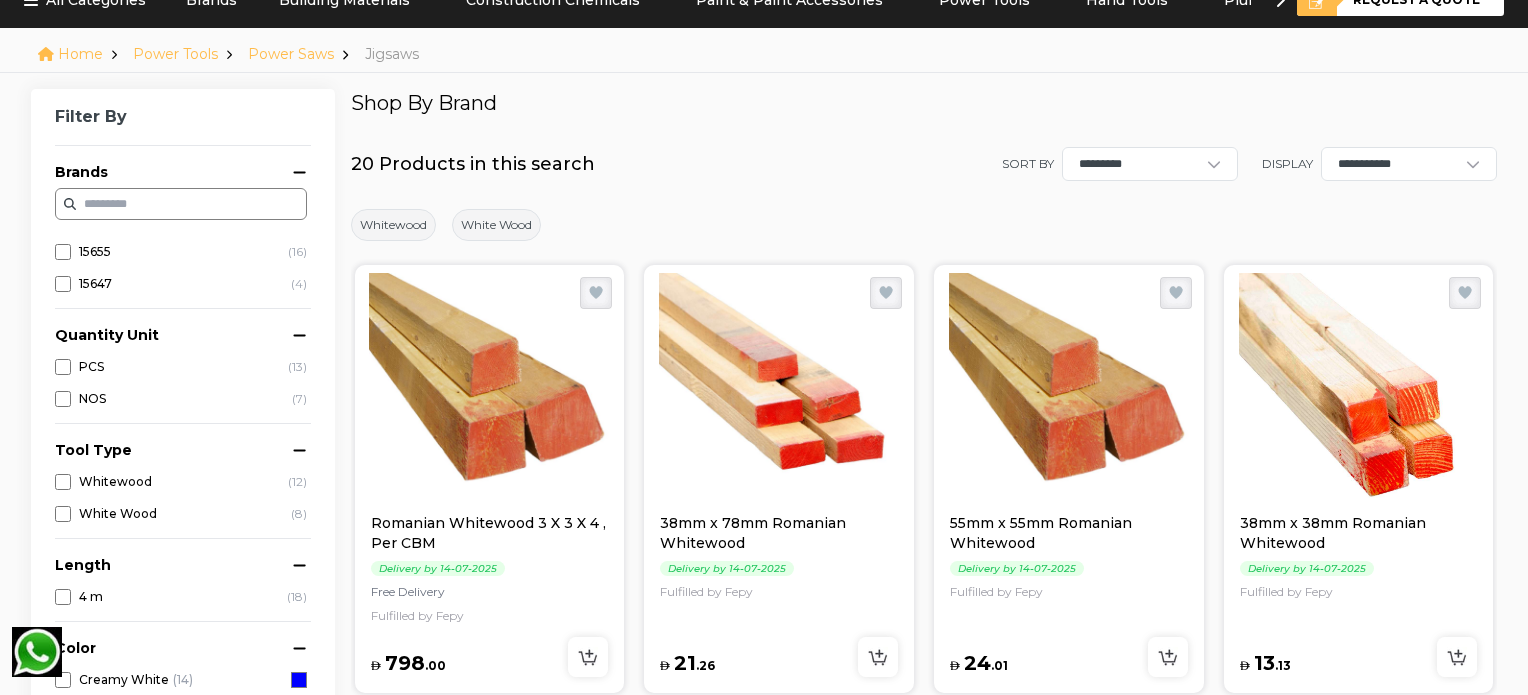 click on "Home" at bounding box center [80, 54] 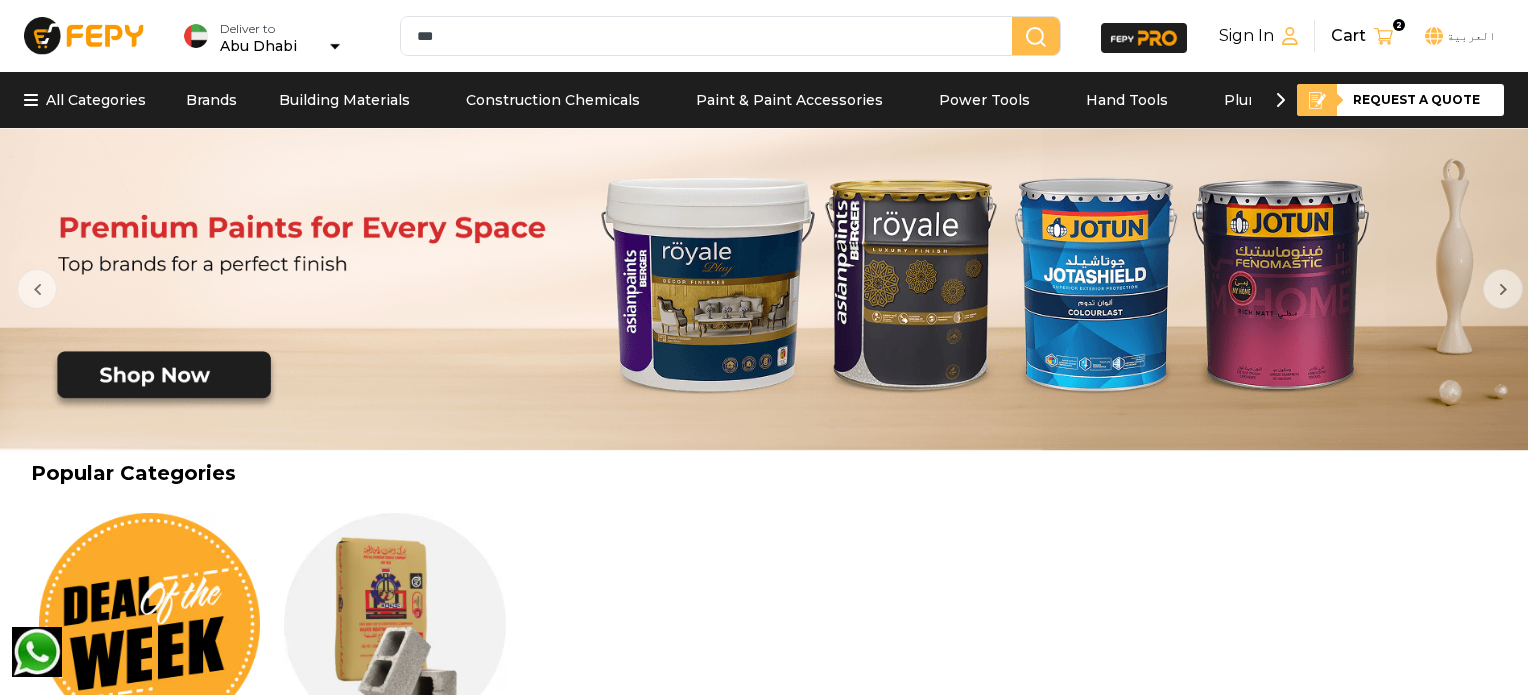 scroll, scrollTop: 300, scrollLeft: 0, axis: vertical 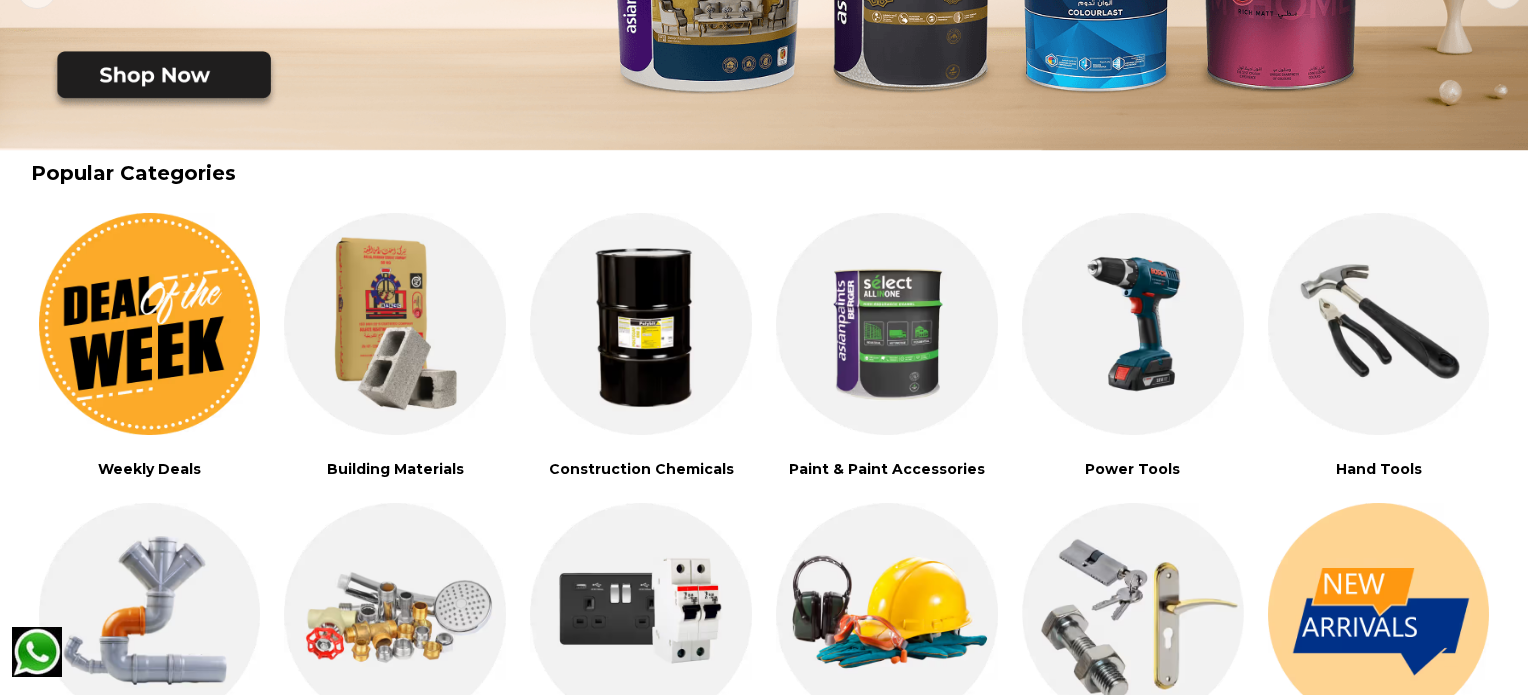 click at bounding box center (1133, 324) 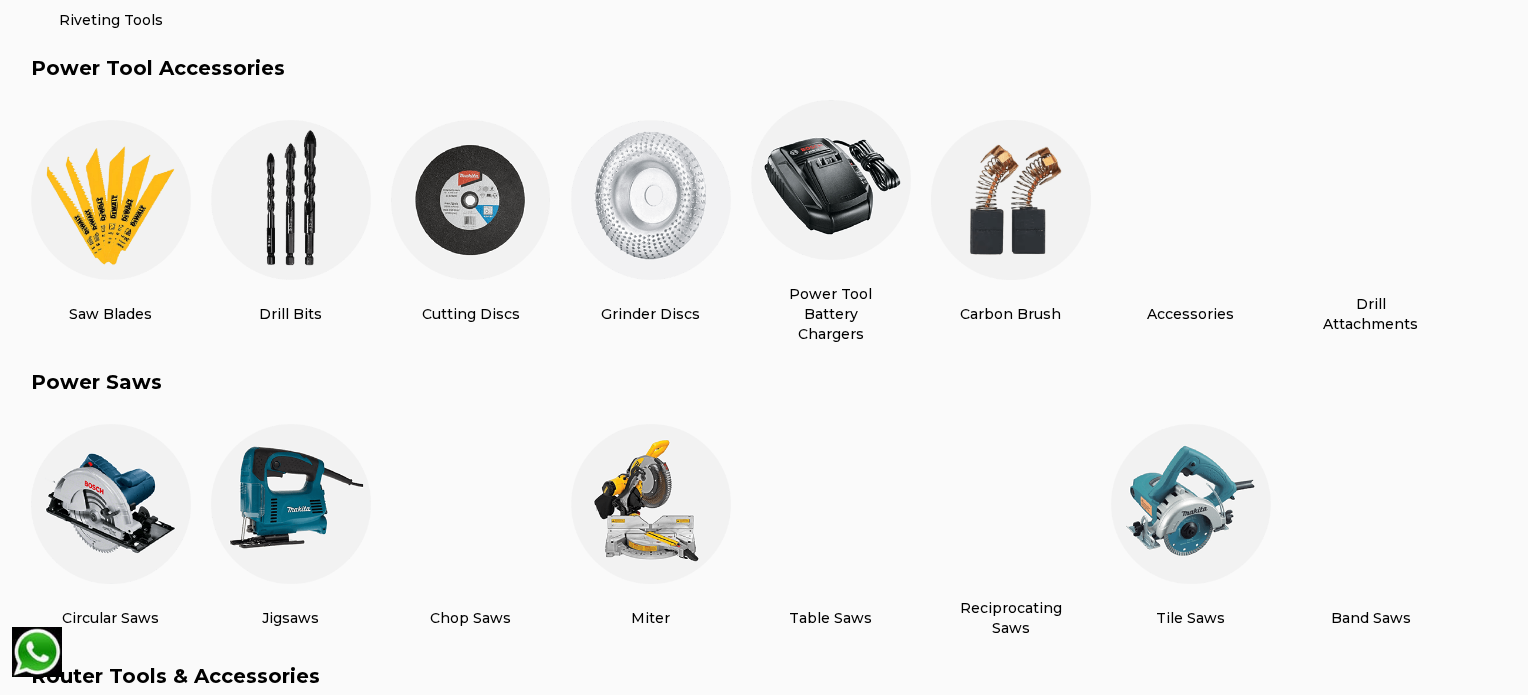 scroll, scrollTop: 3200, scrollLeft: 0, axis: vertical 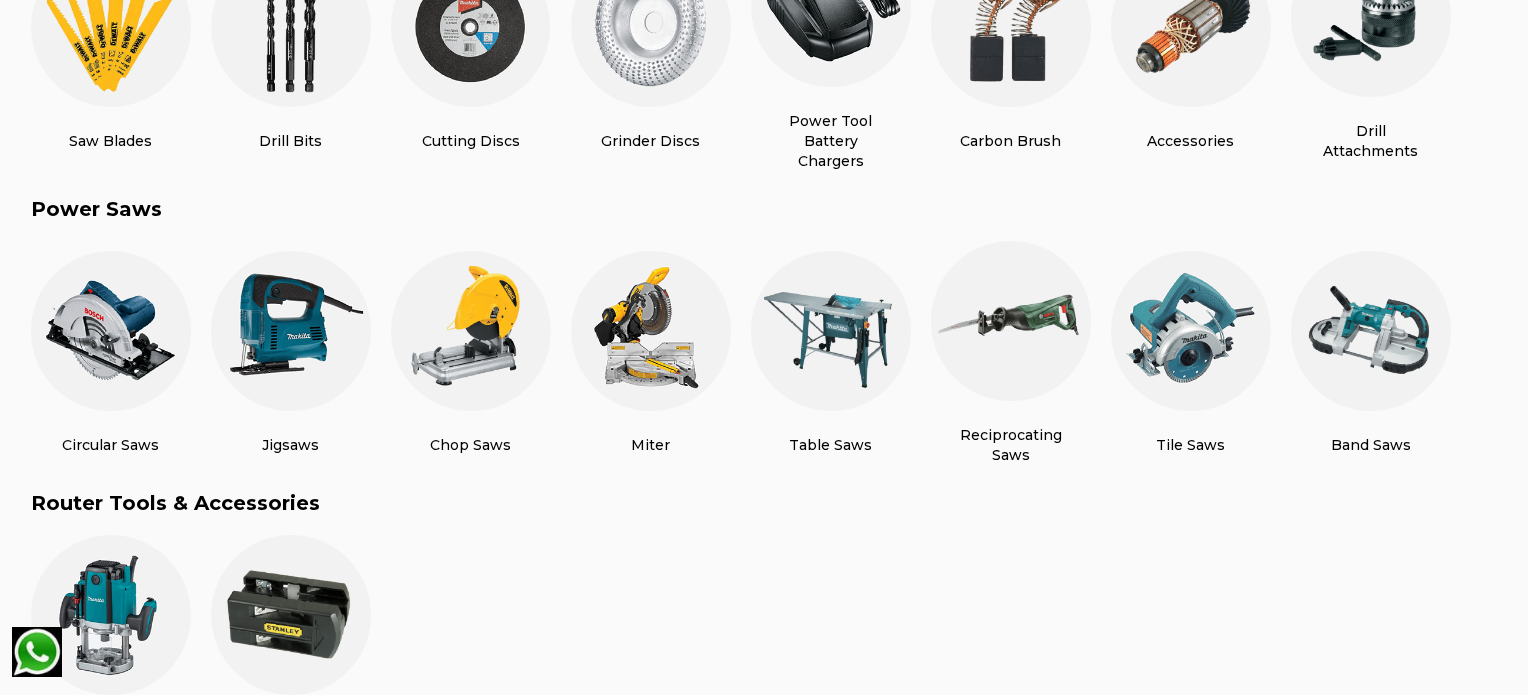click at bounding box center (291, 331) 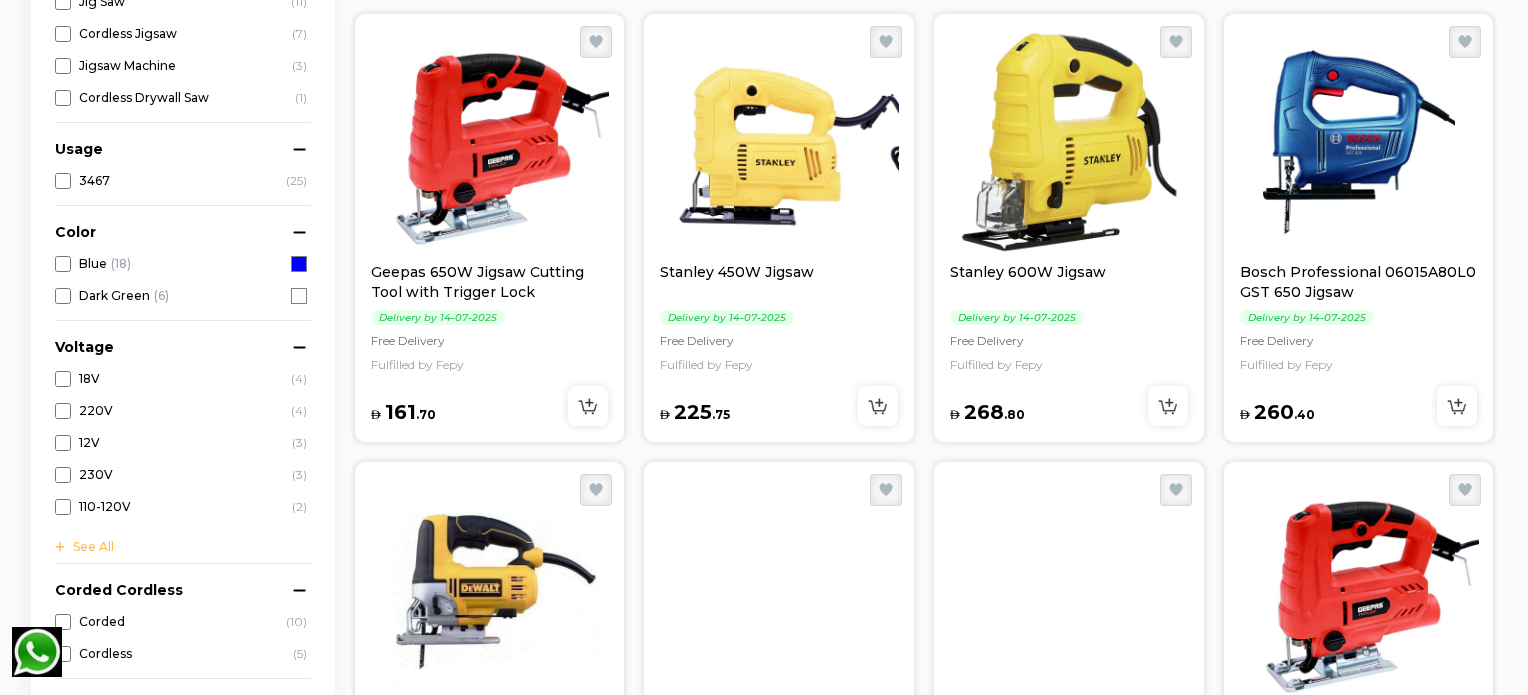 scroll, scrollTop: 1300, scrollLeft: 0, axis: vertical 